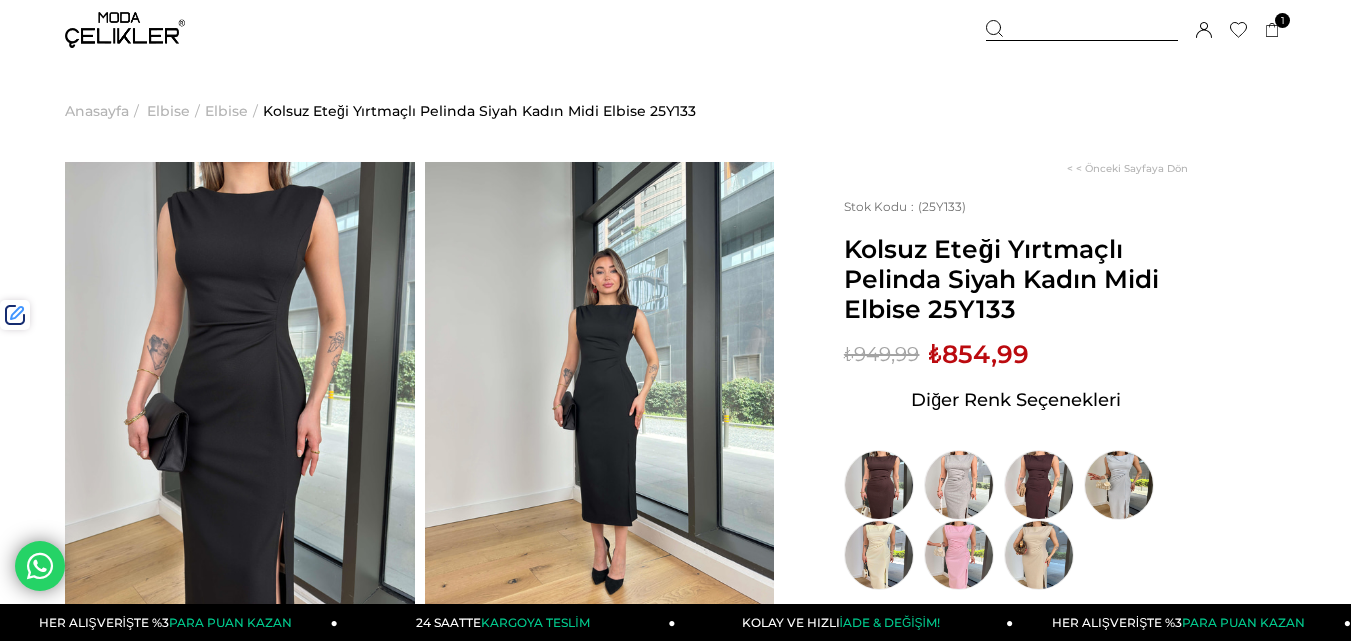 scroll, scrollTop: 0, scrollLeft: 0, axis: both 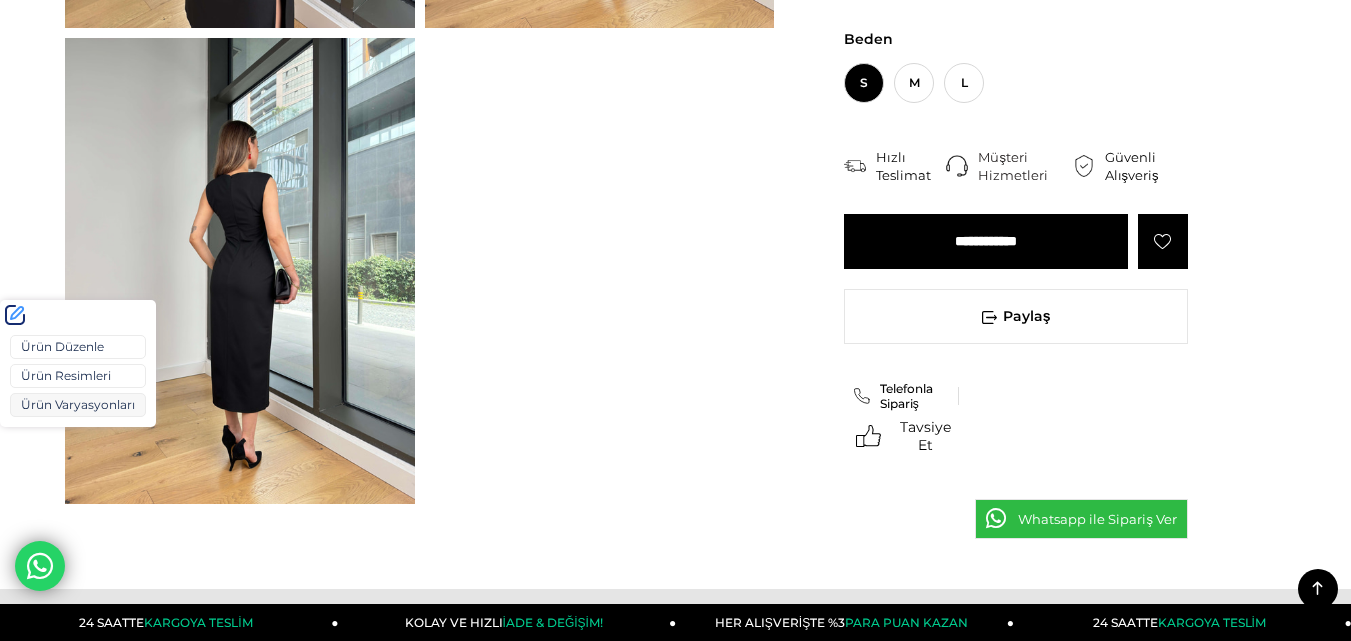 click on "Ürün Varyasyonları" at bounding box center [78, 405] 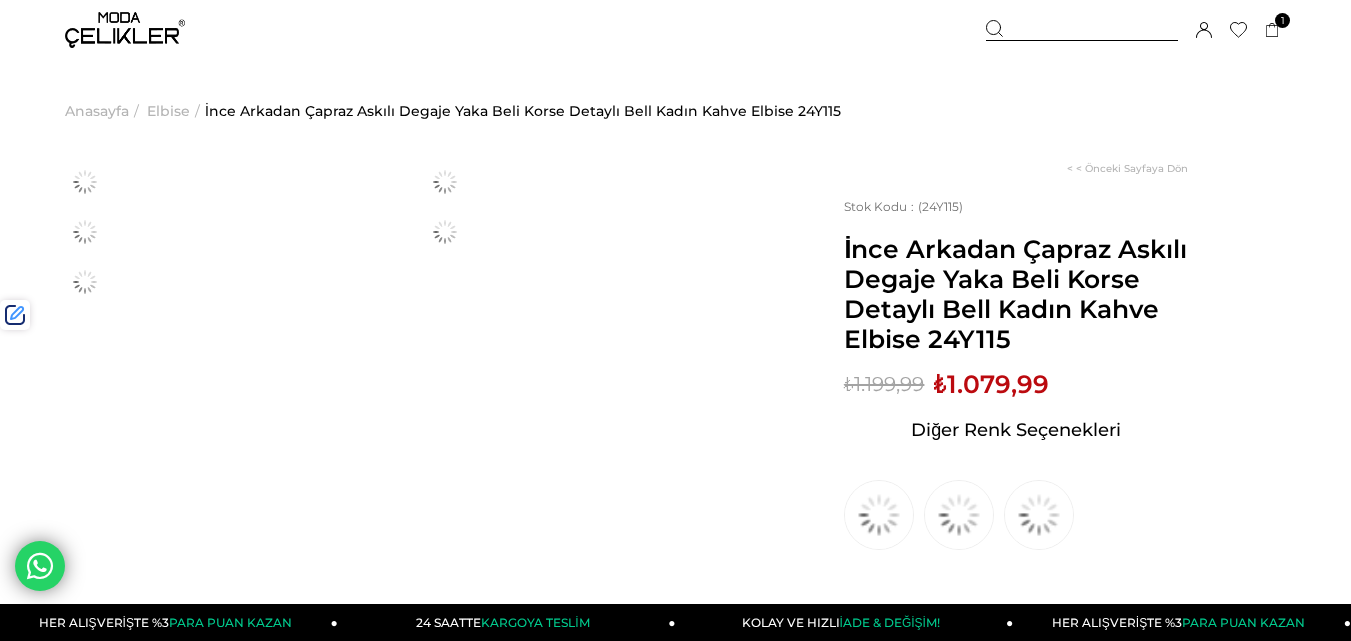 scroll, scrollTop: 0, scrollLeft: 0, axis: both 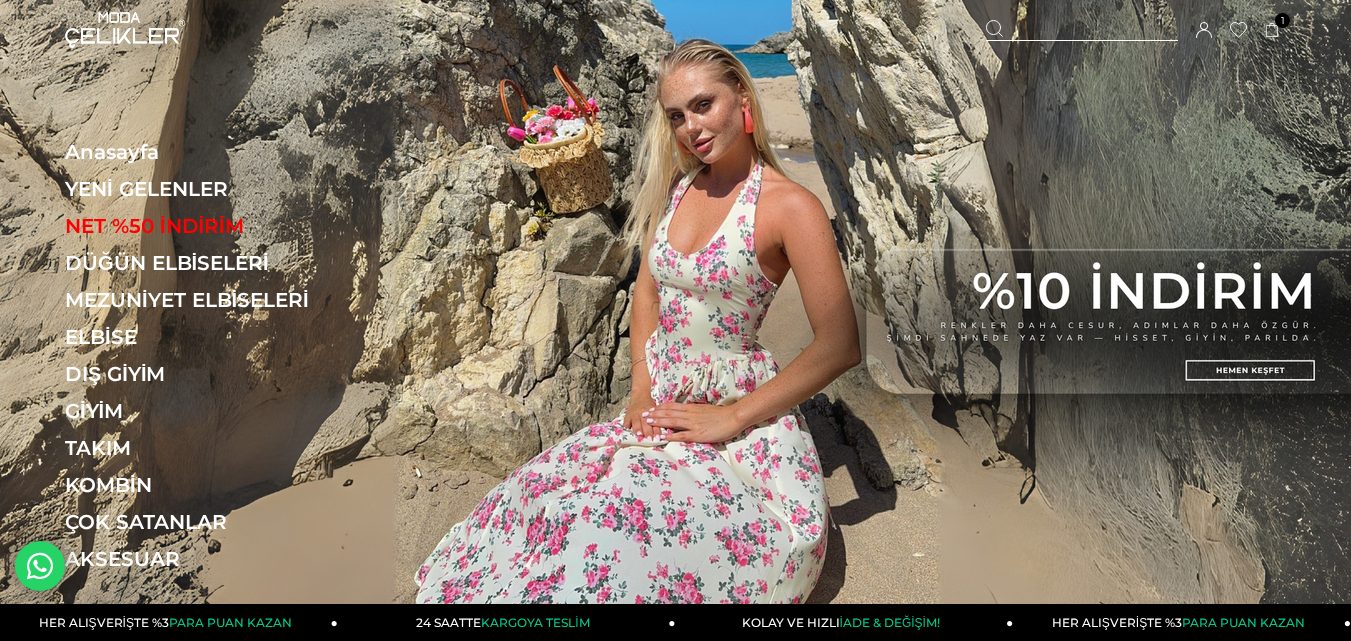 drag, startPoint x: 1037, startPoint y: 32, endPoint x: 827, endPoint y: 72, distance: 213.77559 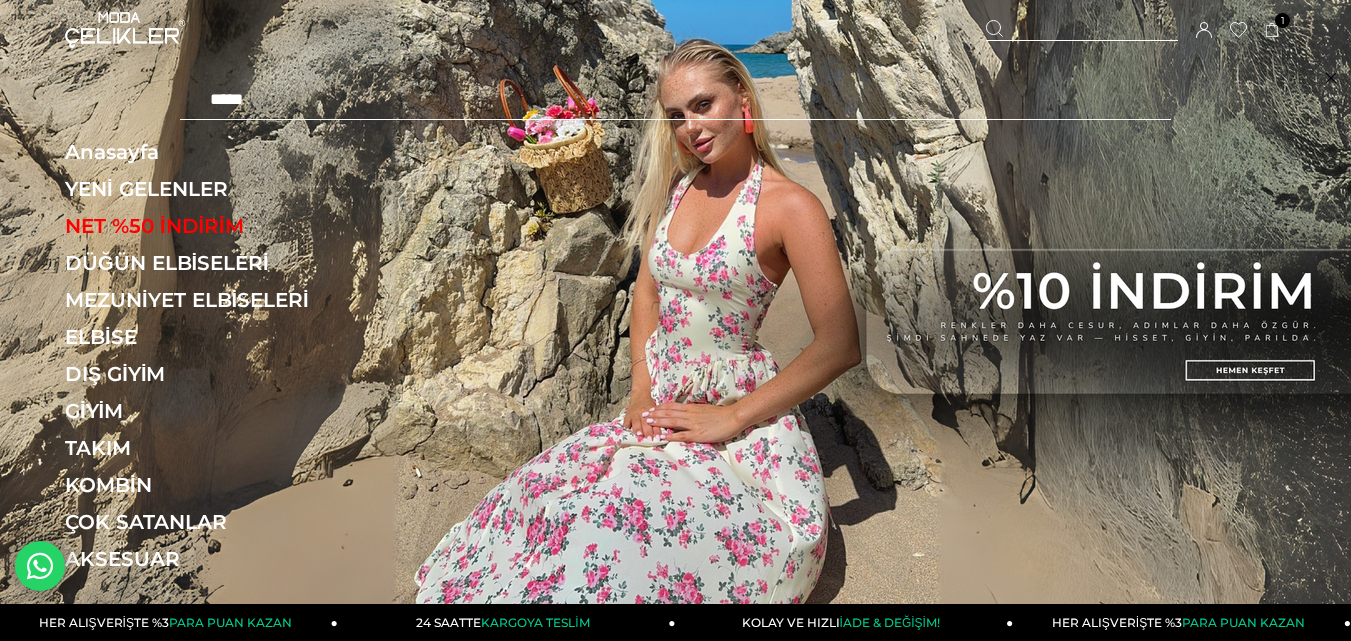 click at bounding box center [675, 100] 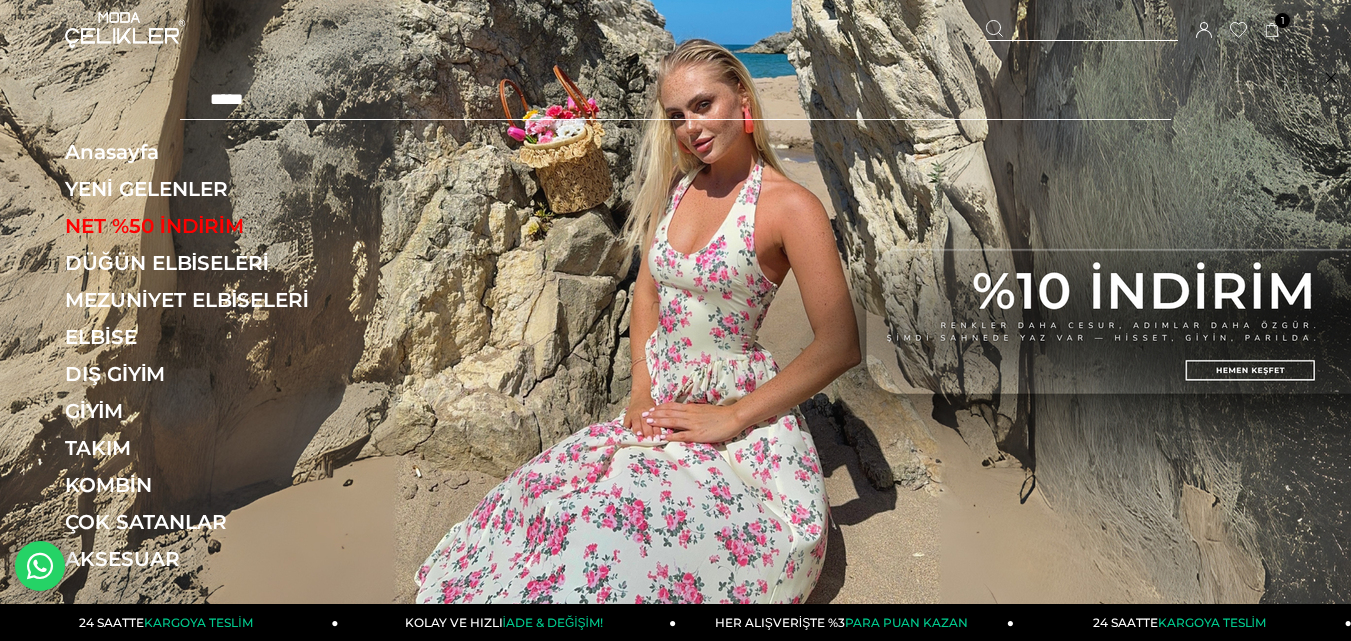 type on "*****" 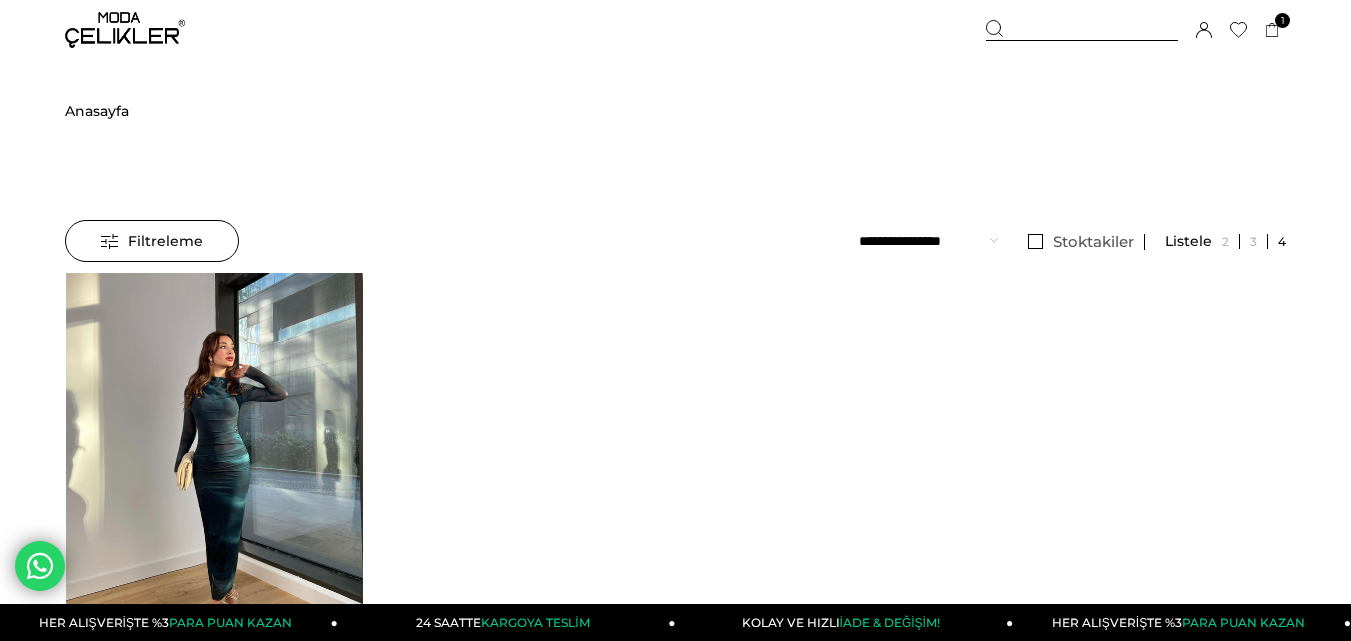 scroll, scrollTop: 0, scrollLeft: 0, axis: both 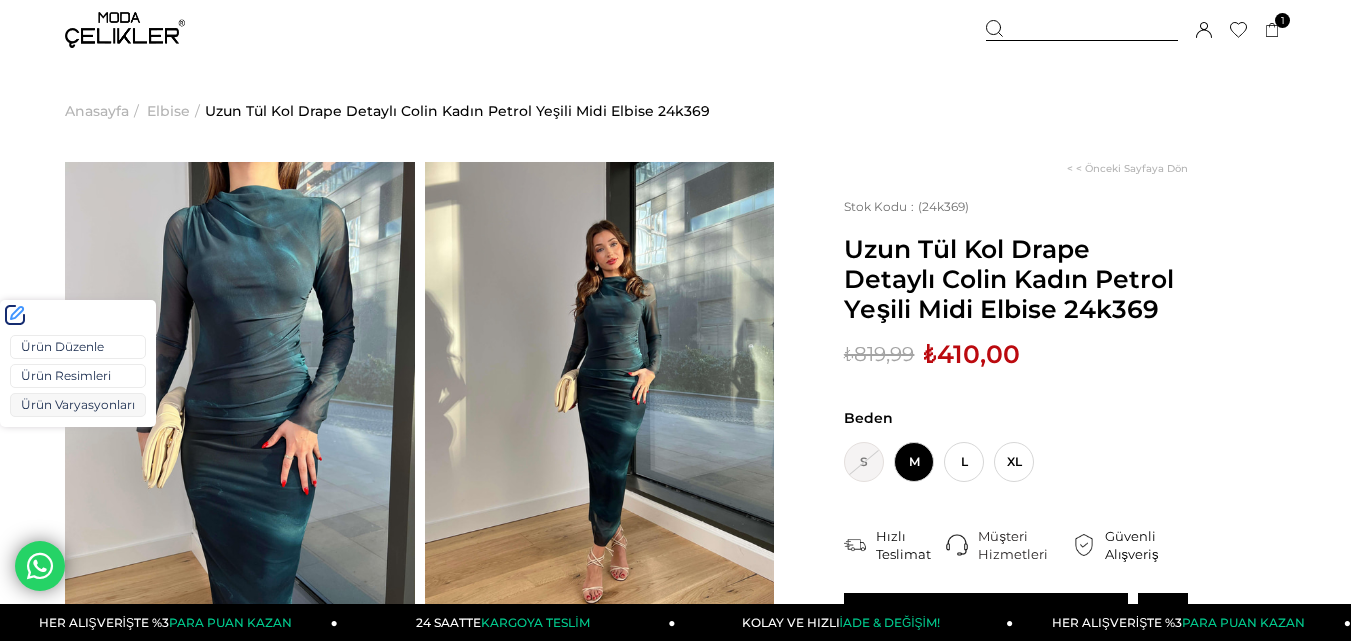 click on "Ürün Varyasyonları" at bounding box center [78, 405] 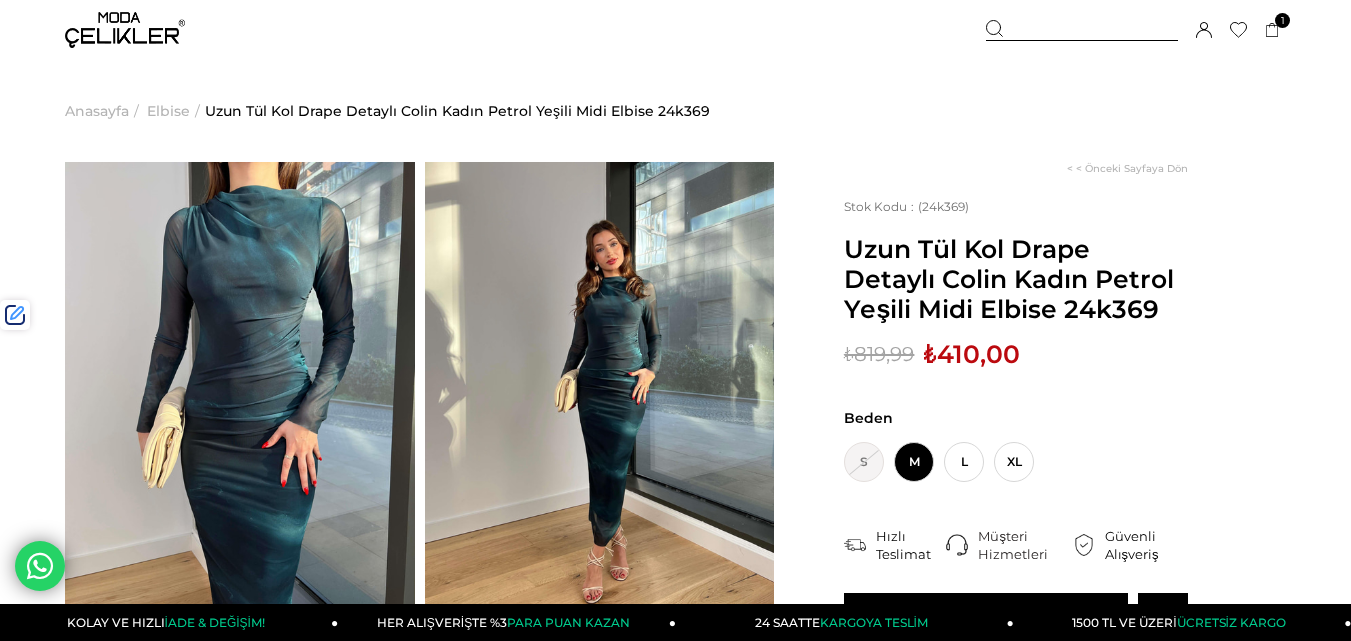 click on "₺410,00" at bounding box center [972, 354] 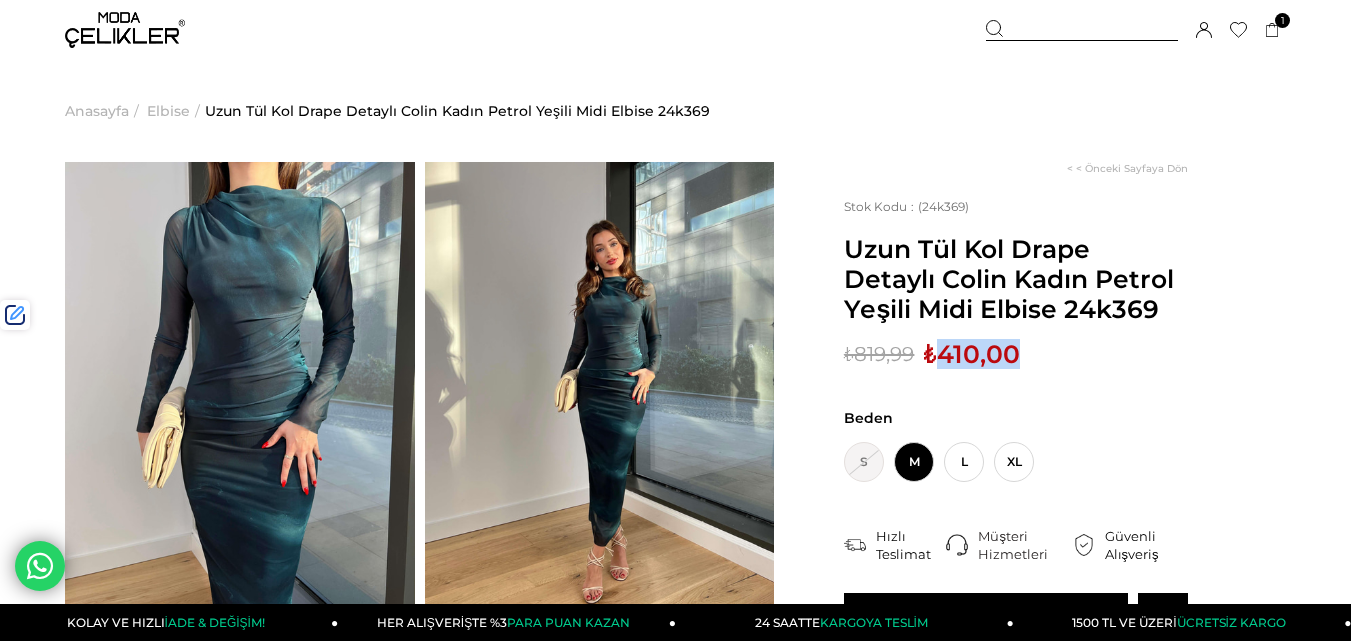 click on "₺410,00" at bounding box center [972, 354] 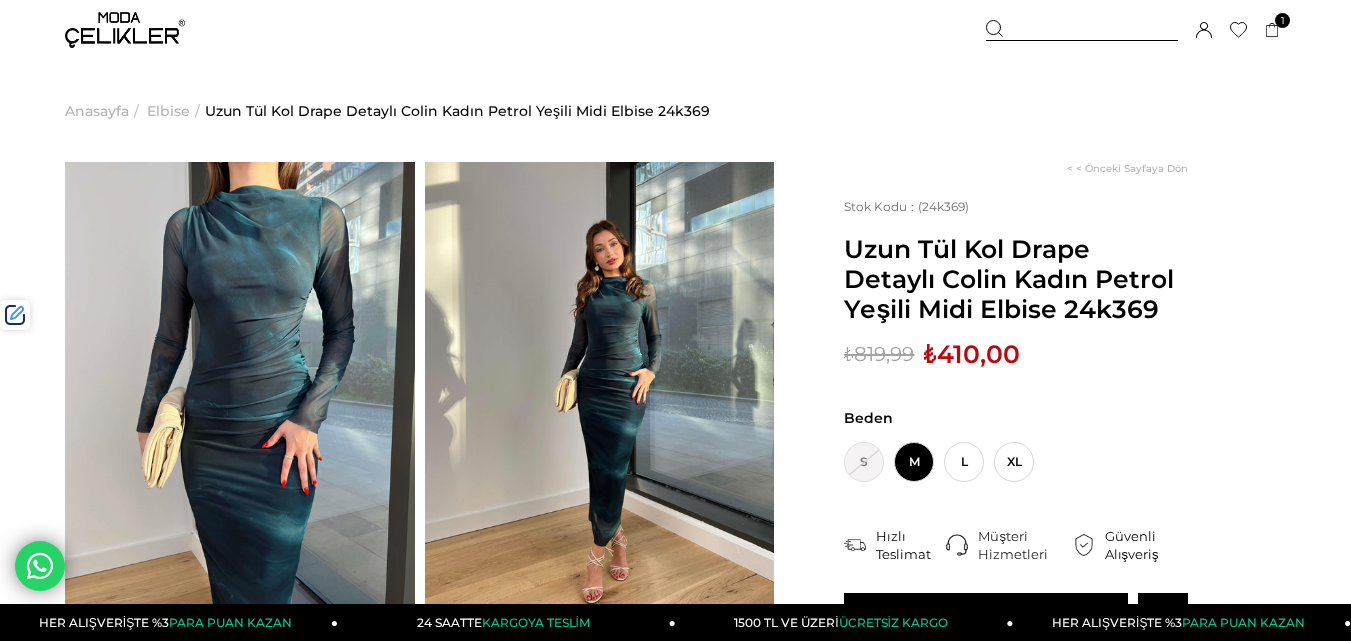 click at bounding box center (1082, 30) 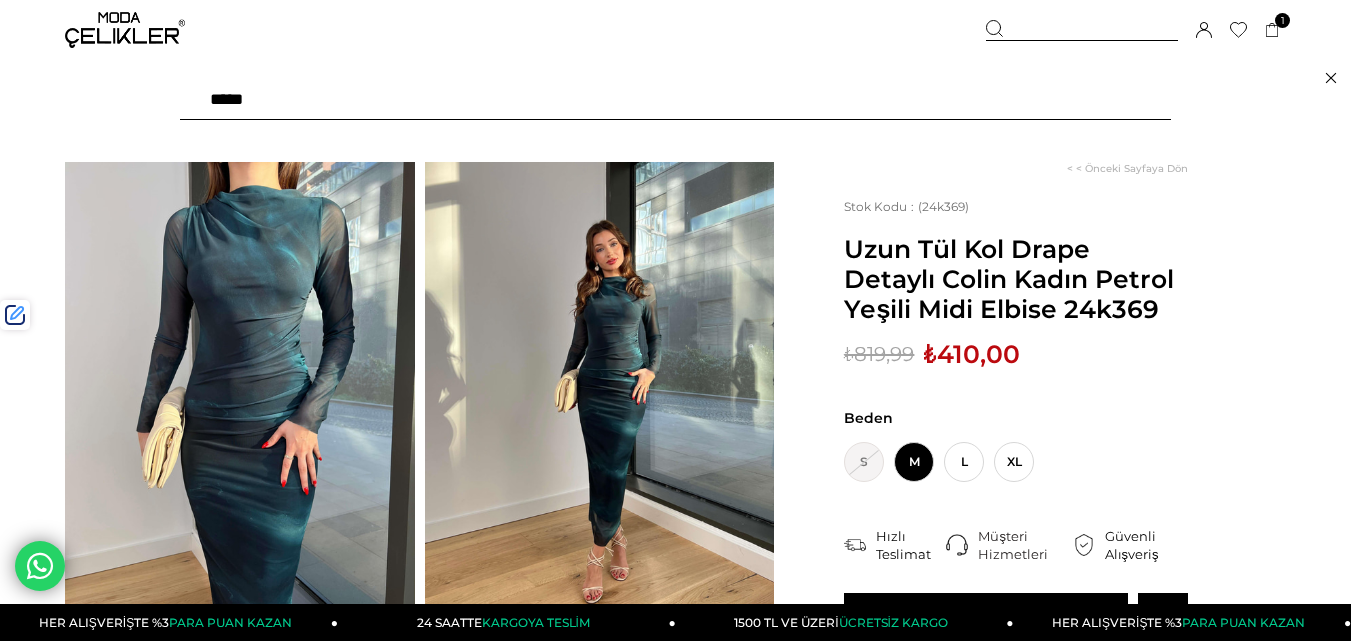 click at bounding box center (675, 100) 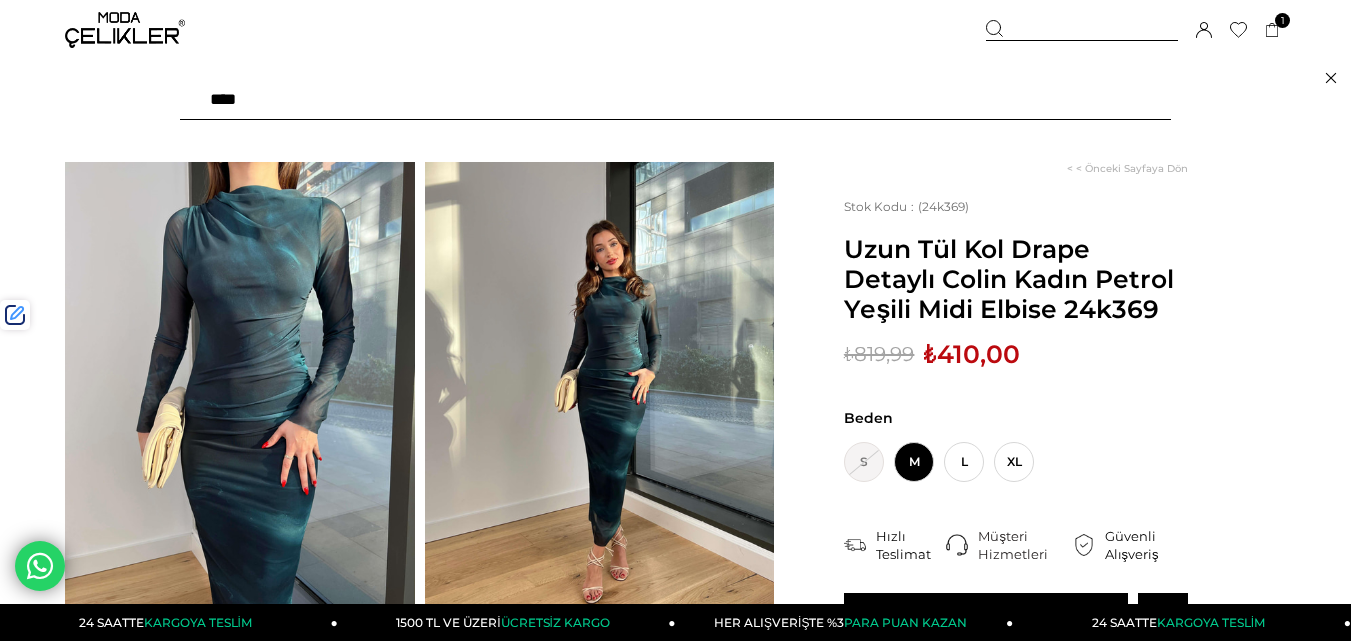 type on "*****" 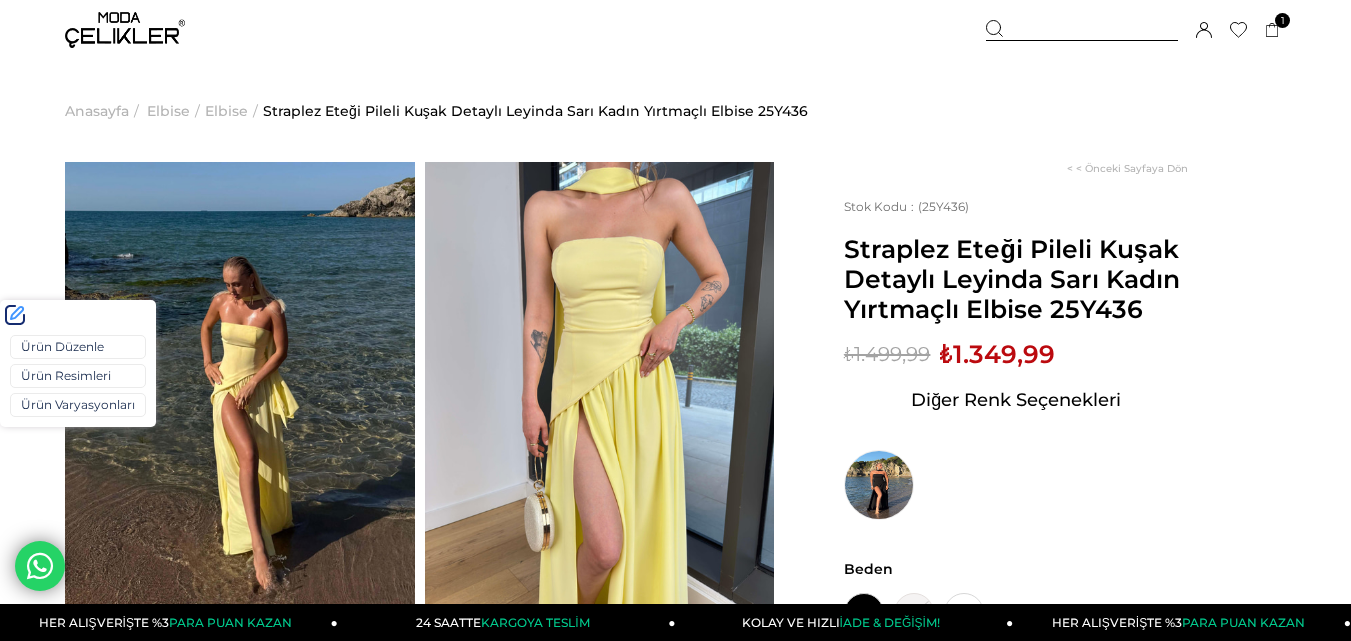 scroll, scrollTop: 0, scrollLeft: 0, axis: both 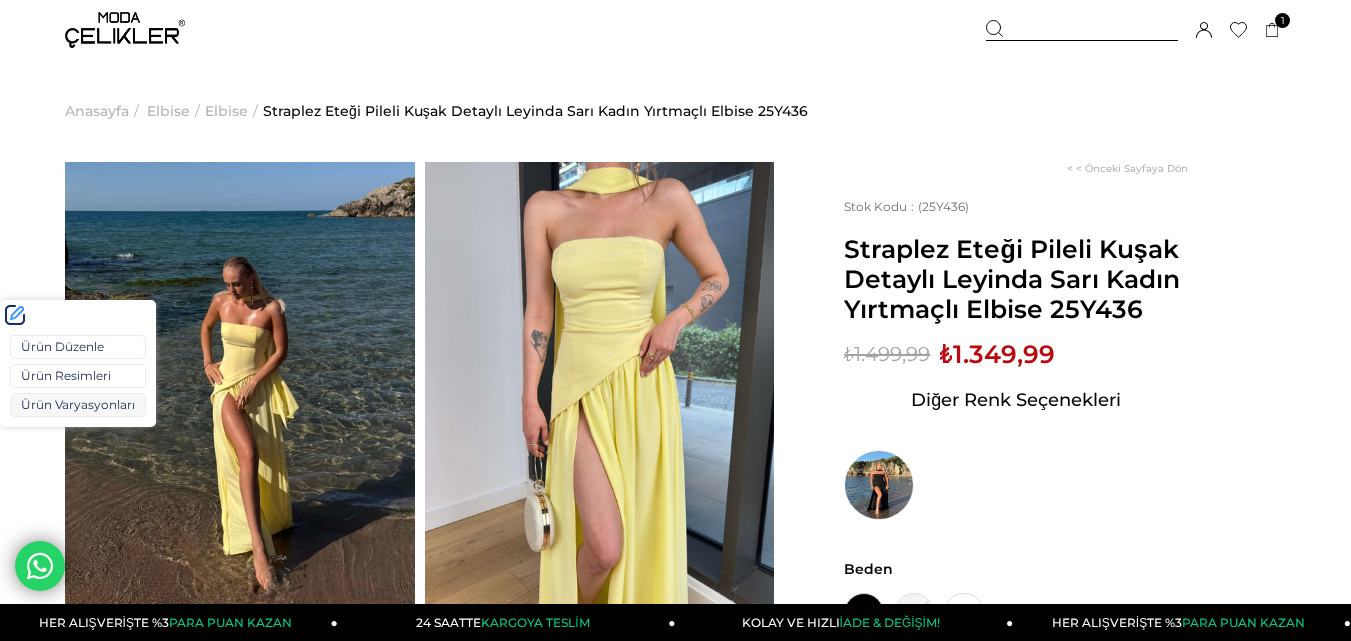 click on "Ürün Varyasyonları" at bounding box center [78, 405] 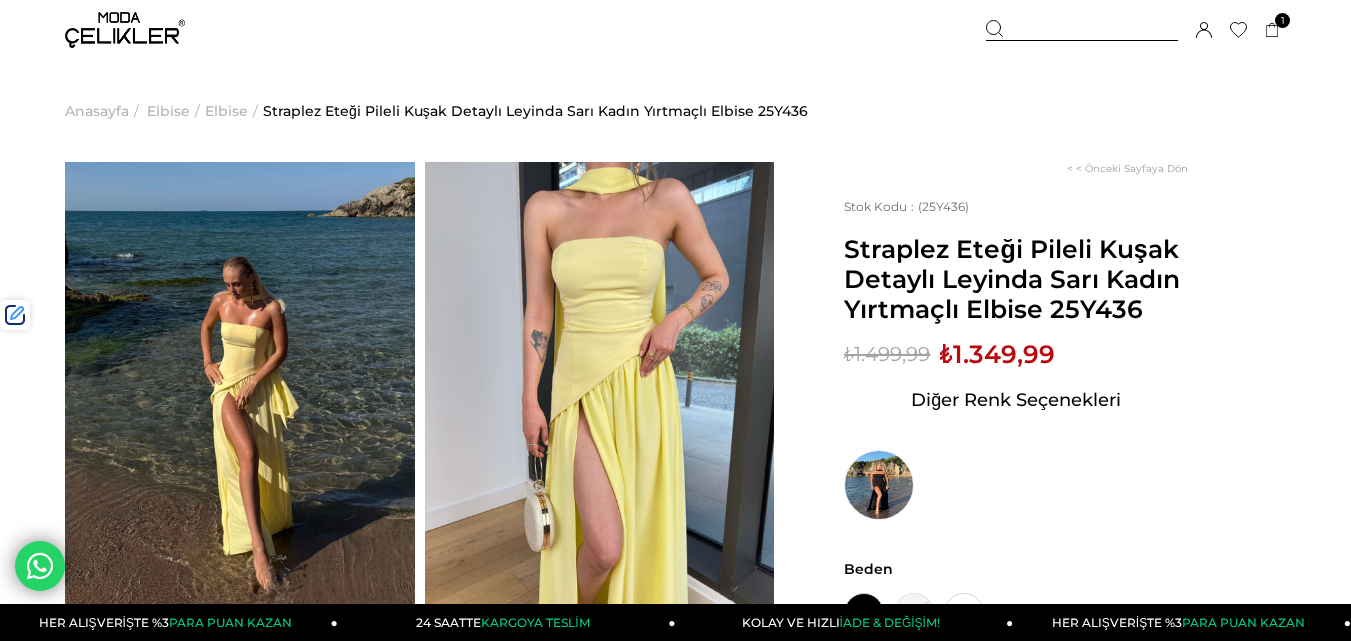 click on "Diğer Renk Seçenekleri" at bounding box center (1016, 444) 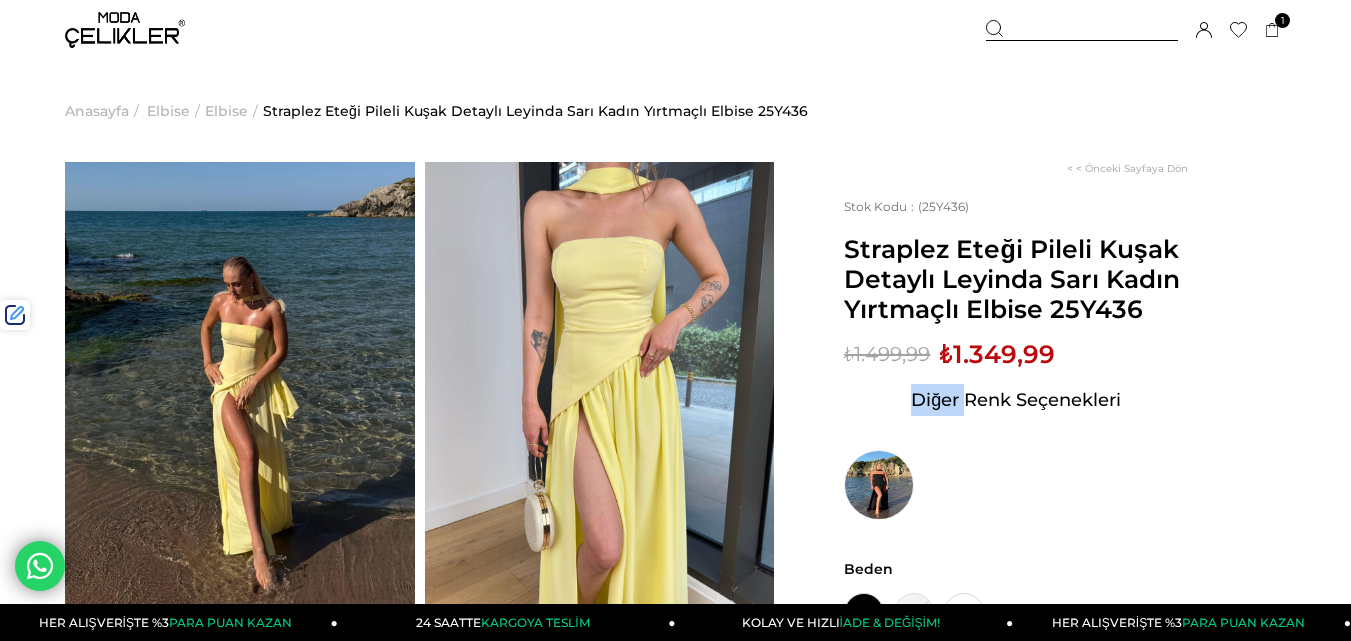 click on "Diğer Renk Seçenekleri" at bounding box center [1016, 444] 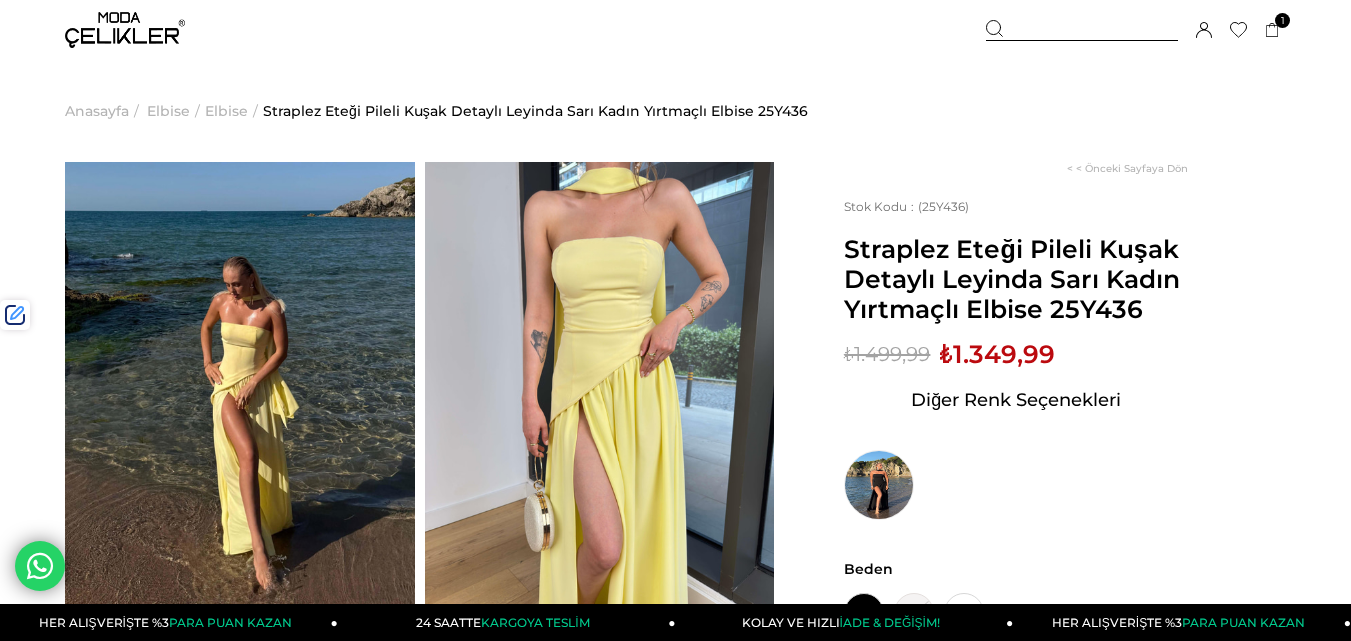 click on "₺1.349,99" at bounding box center [997, 354] 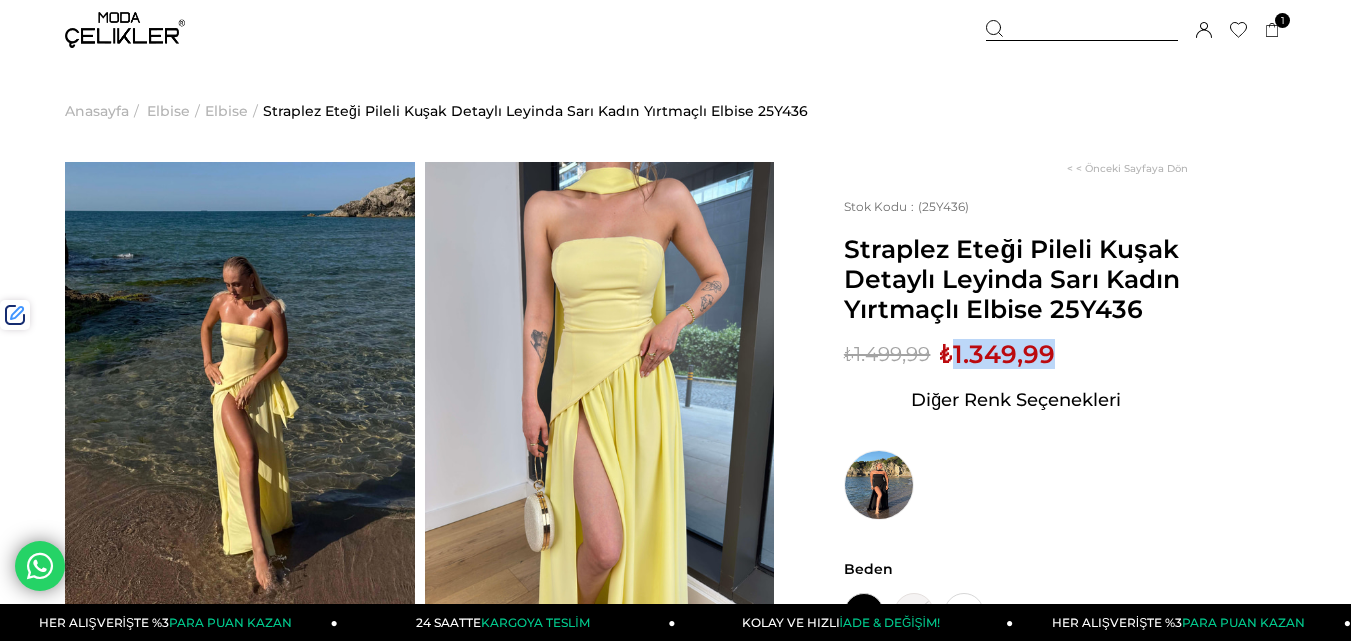 click on "₺1.349,99" at bounding box center (997, 354) 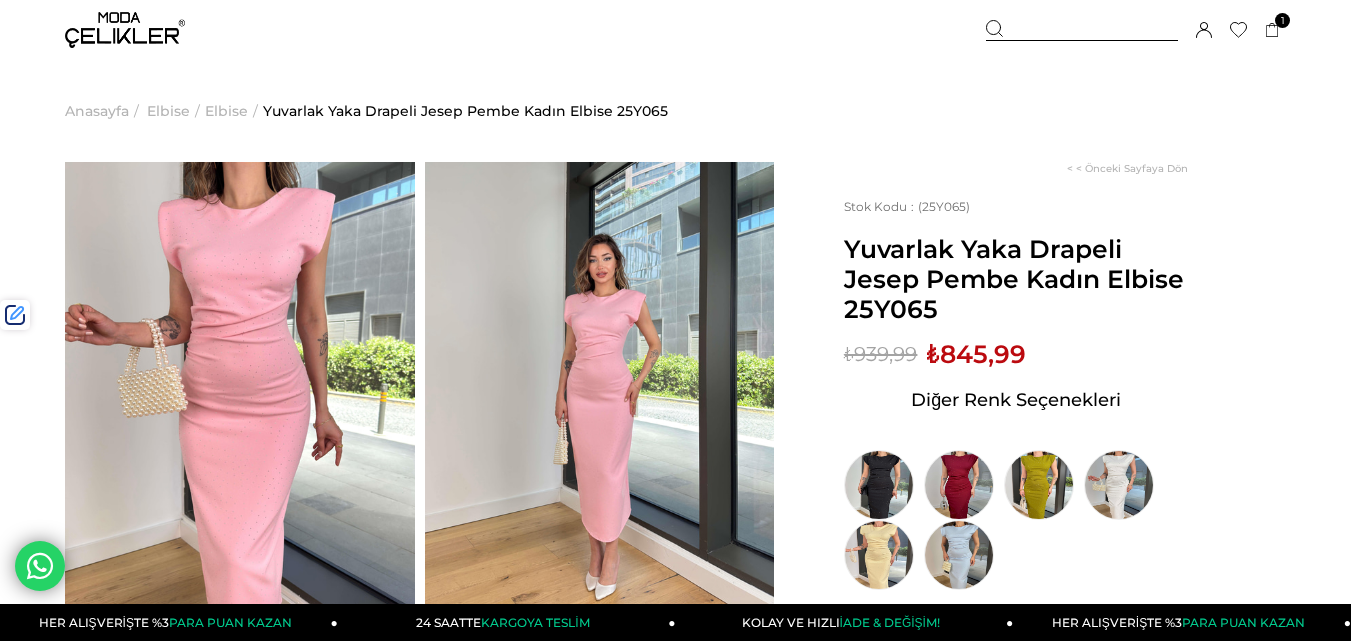 scroll, scrollTop: 0, scrollLeft: 0, axis: both 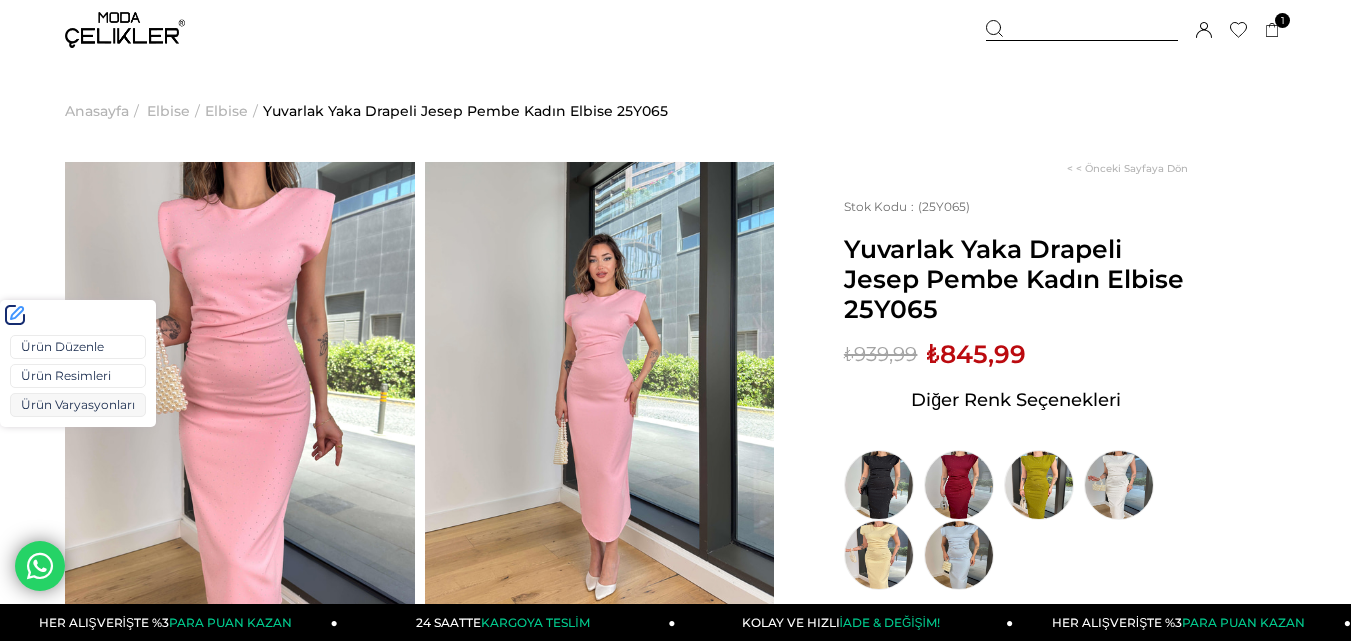 click on "Ürün Varyasyonları" at bounding box center [78, 405] 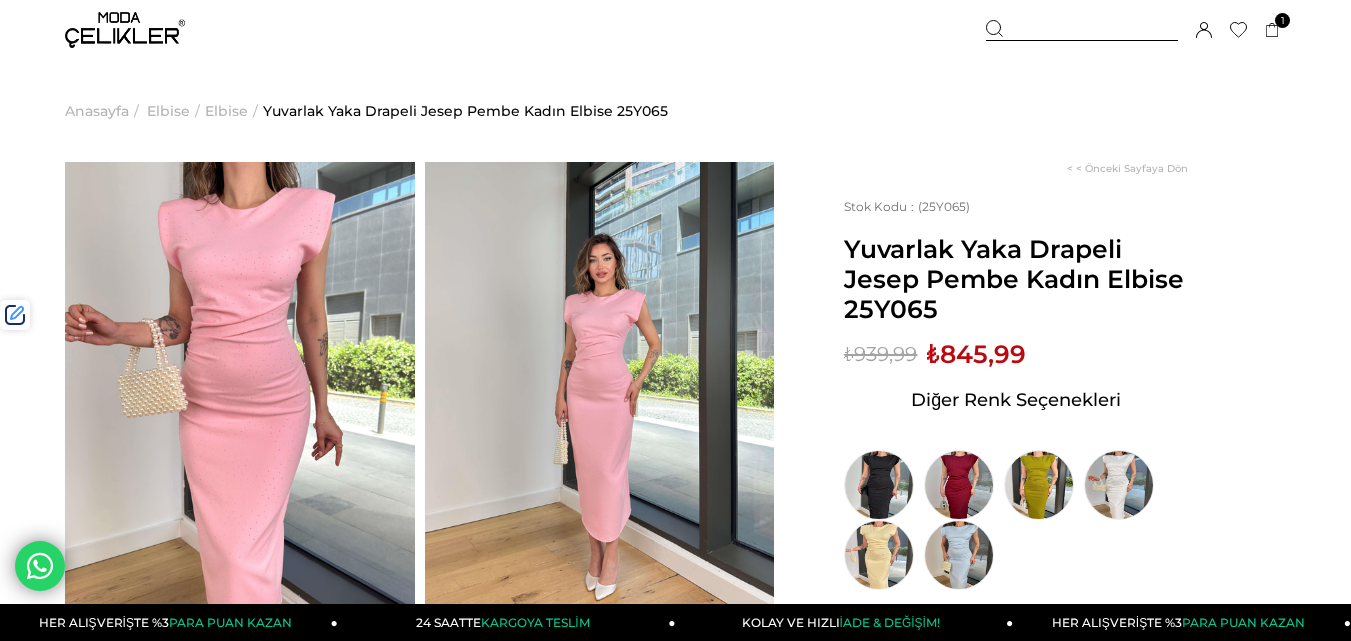 click on "Diğer Renk Seçenekleri" at bounding box center [1016, 479] 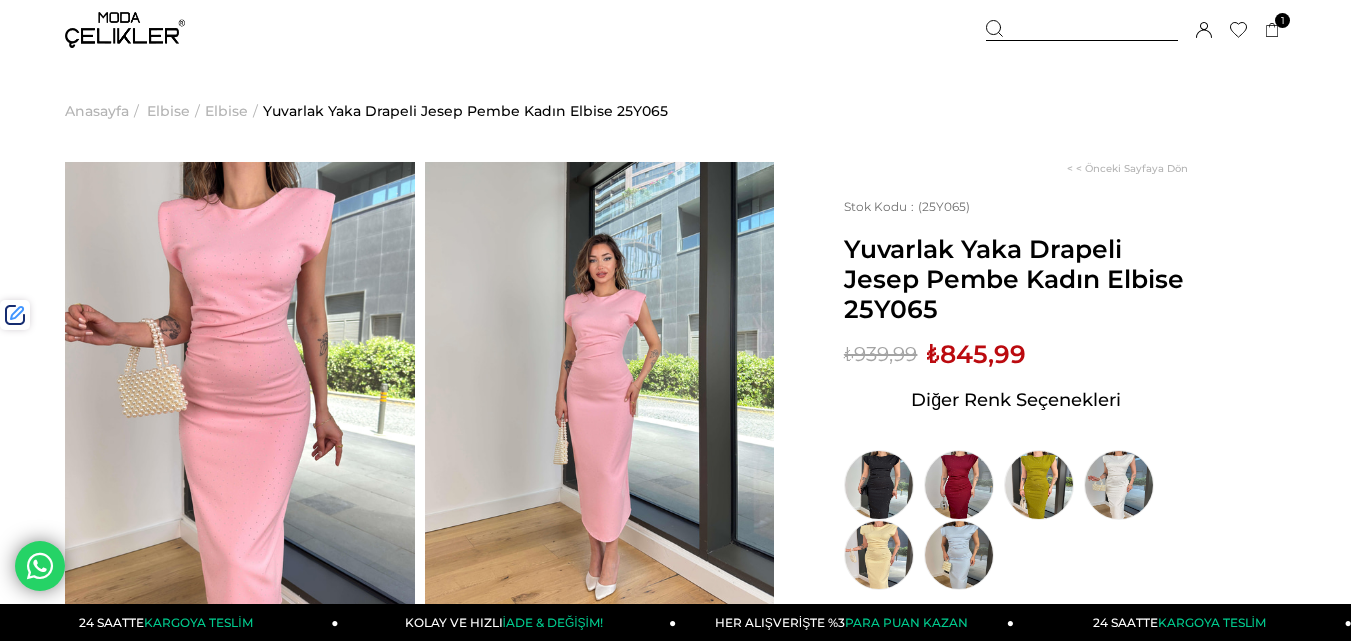 click on "₺845,99" at bounding box center (976, 354) 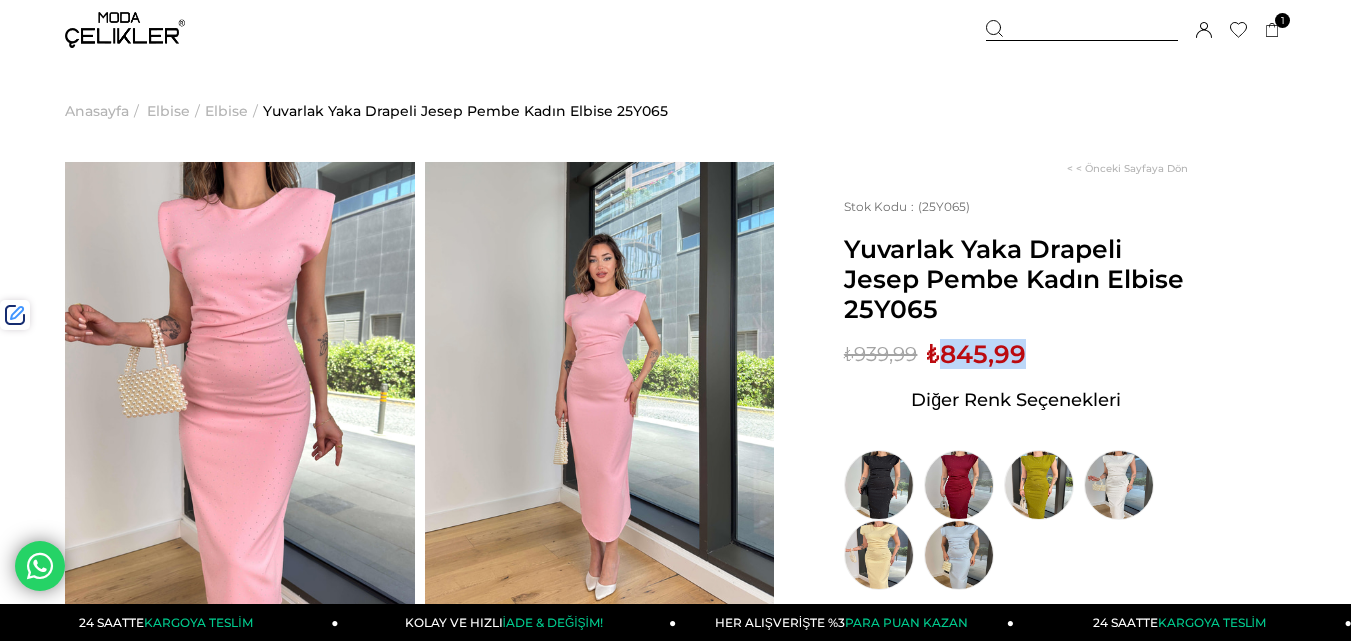 click on "₺845,99" at bounding box center (976, 354) 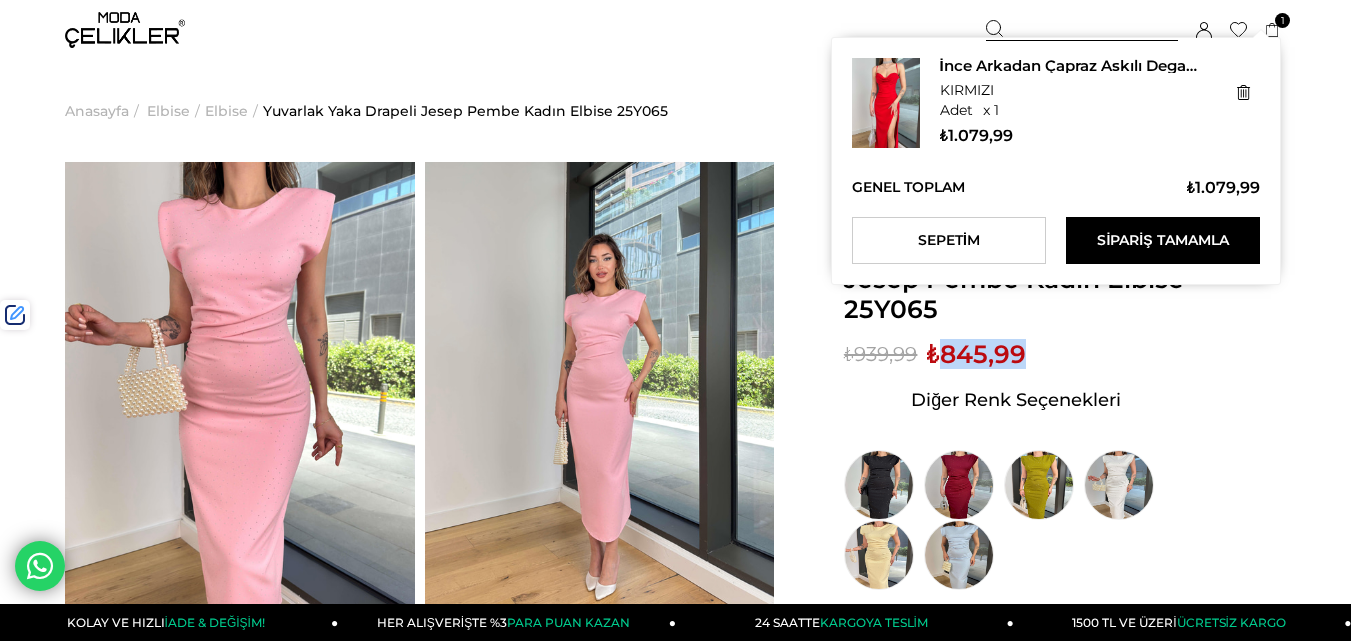 click 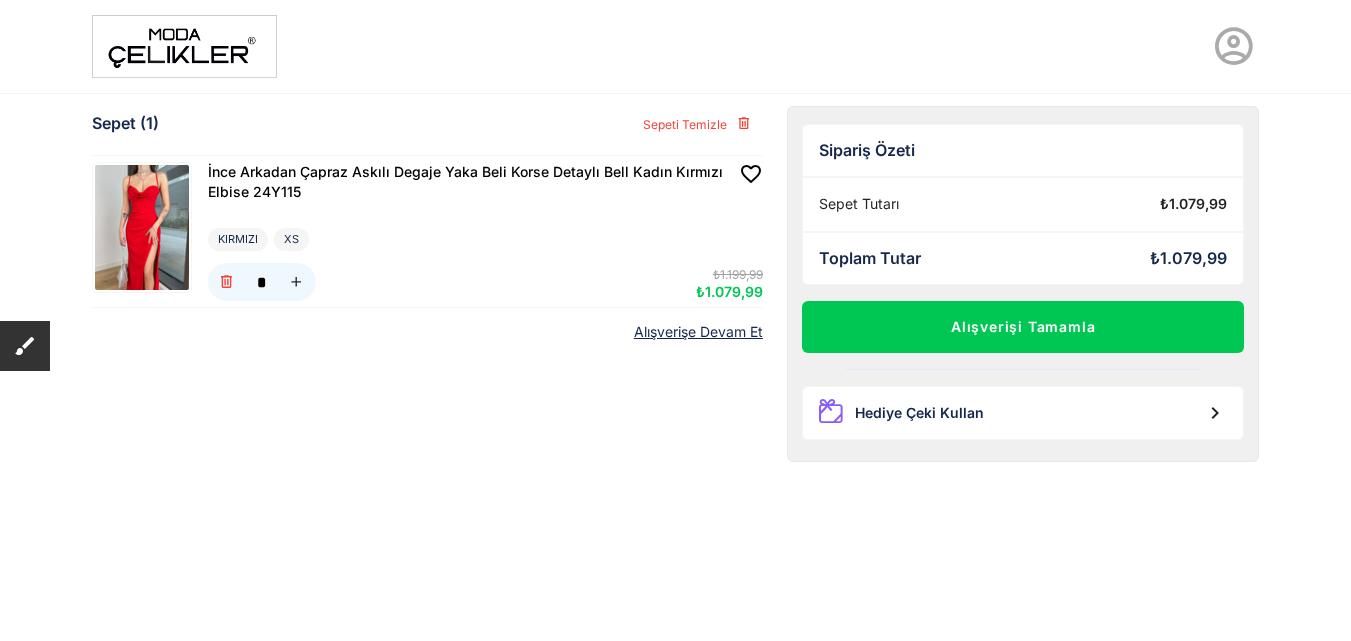 scroll, scrollTop: 0, scrollLeft: 0, axis: both 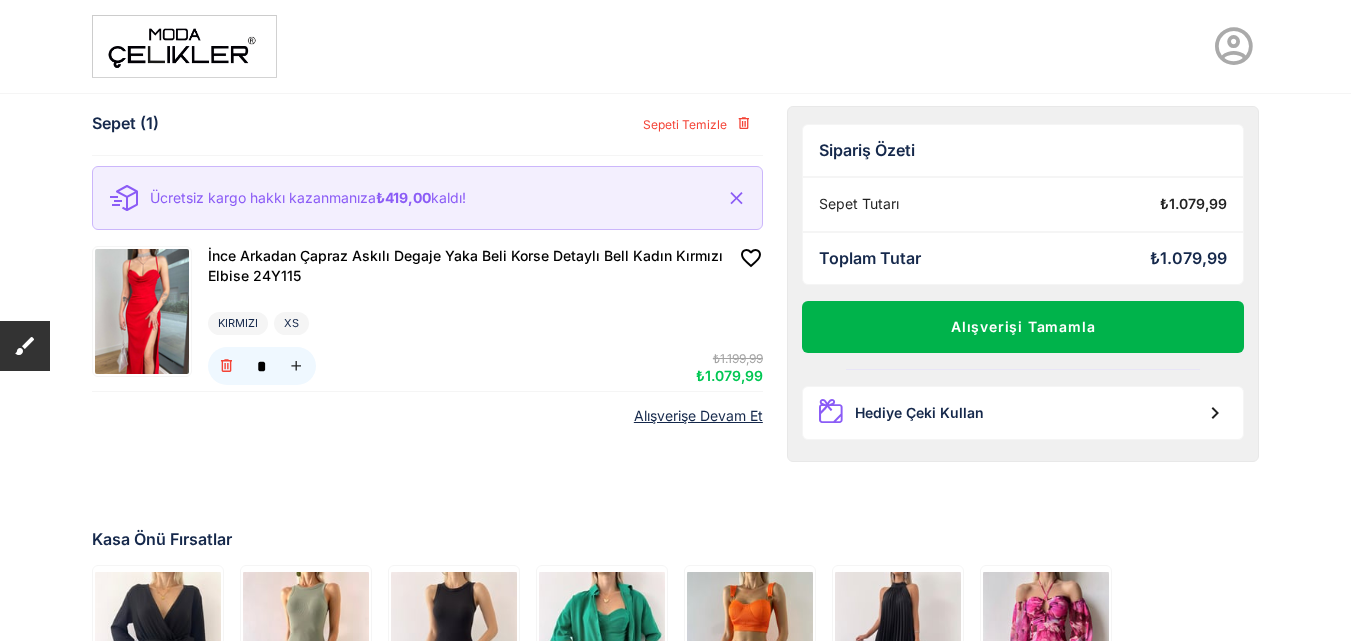 click on "Alışverişi Tamamla" at bounding box center [1023, 327] 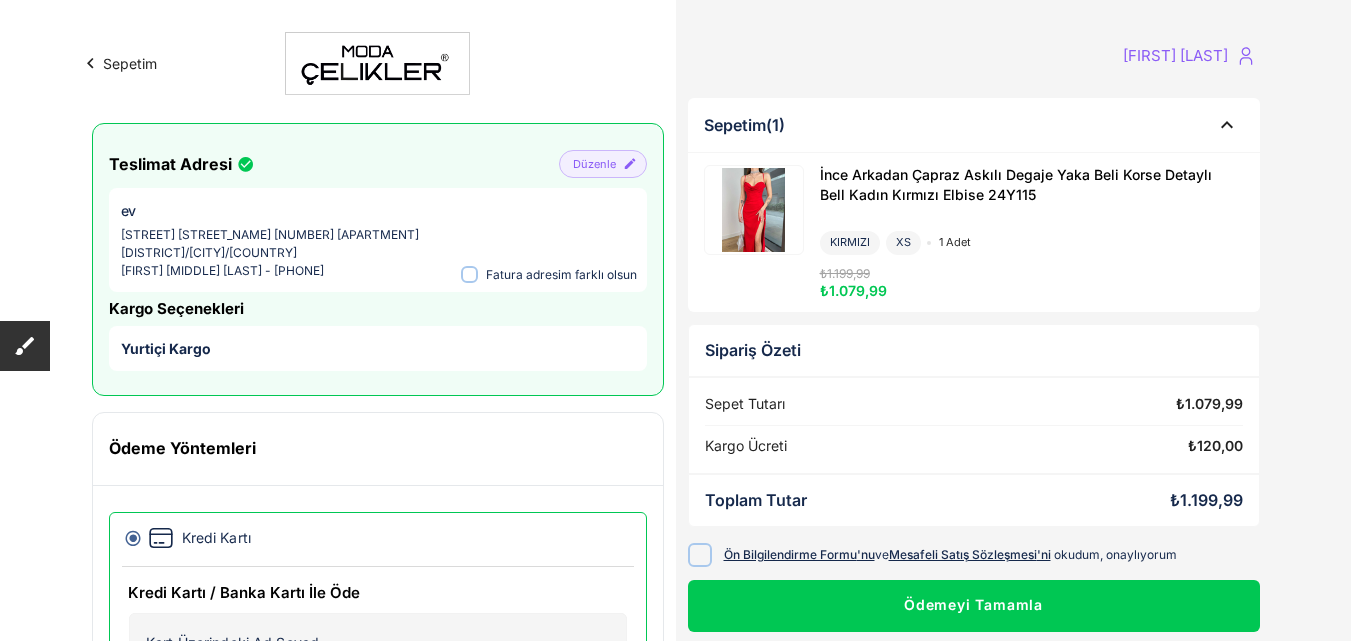 scroll, scrollTop: 0, scrollLeft: 0, axis: both 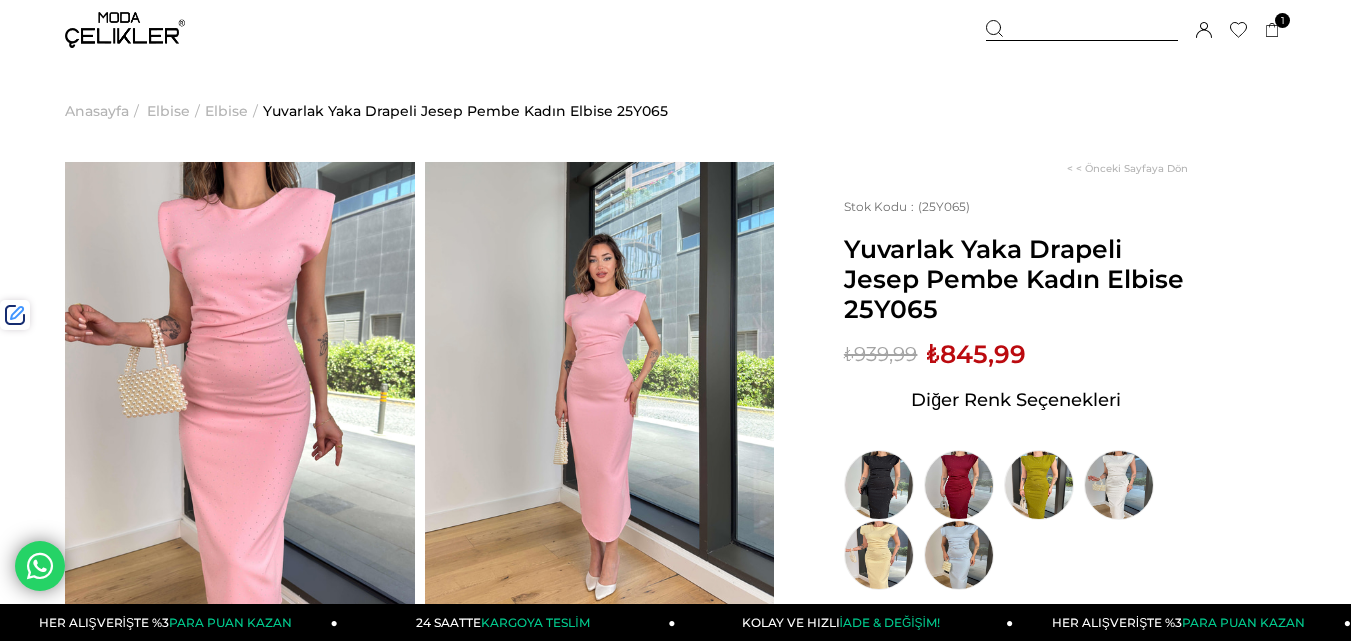 click at bounding box center (1082, 30) 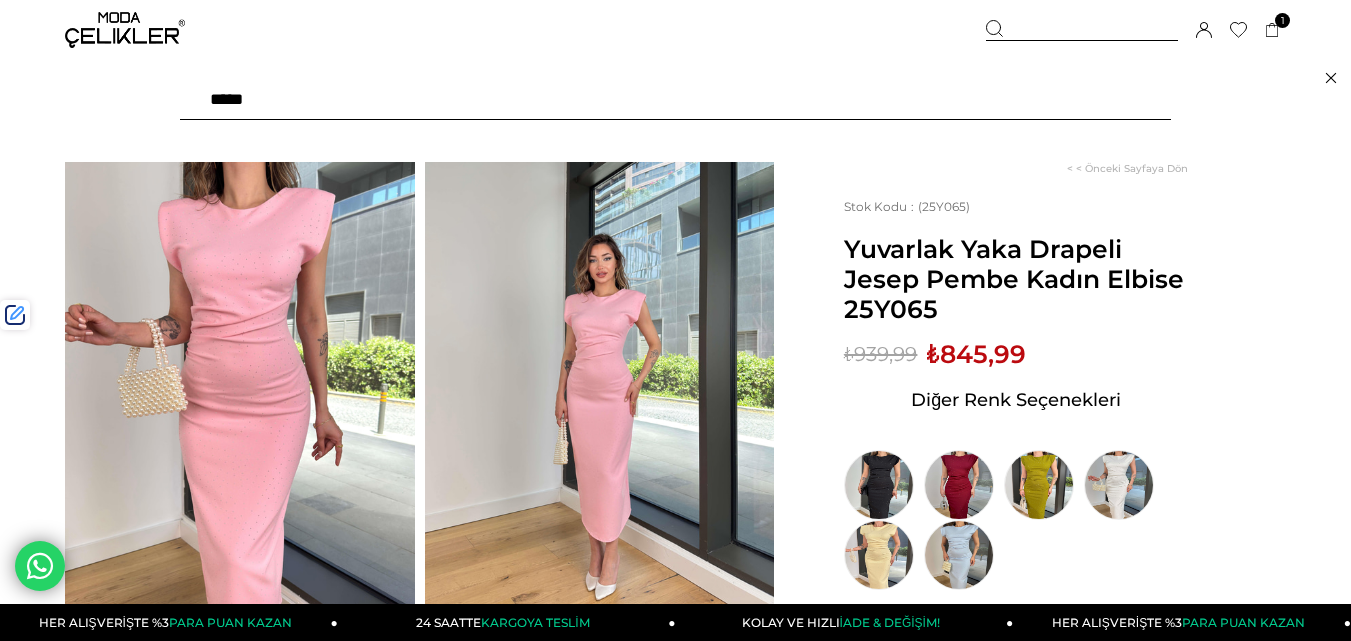 click at bounding box center (675, 100) 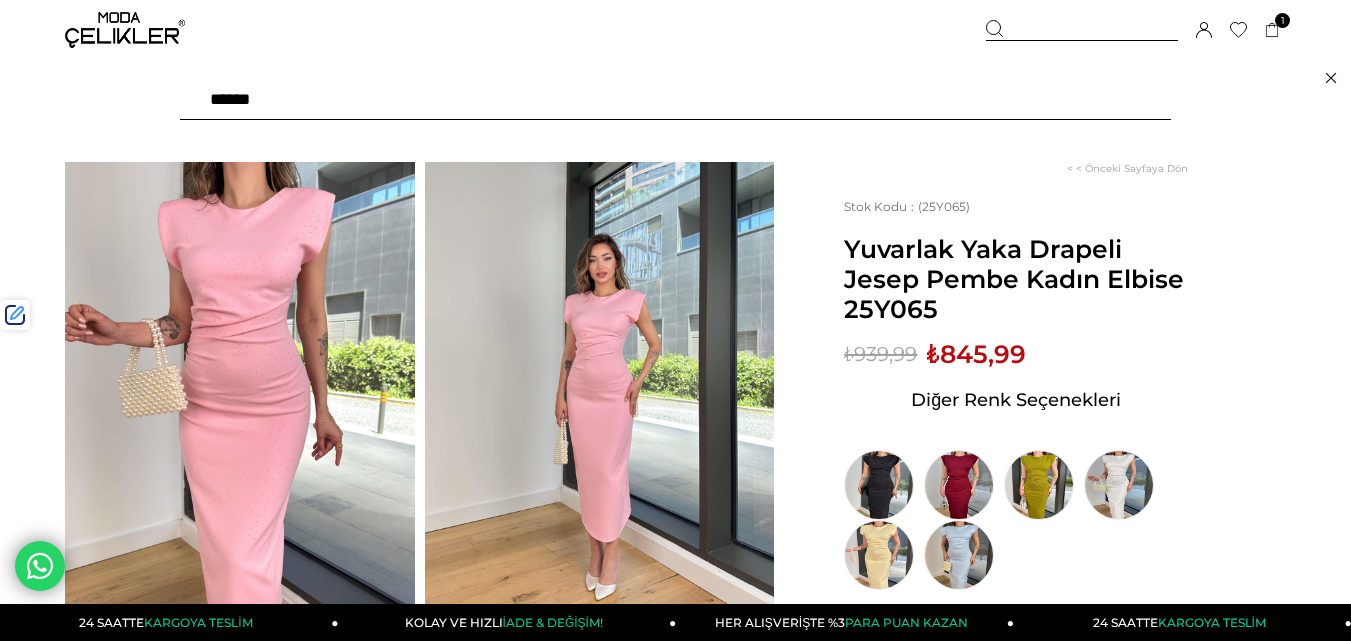 type on "*******" 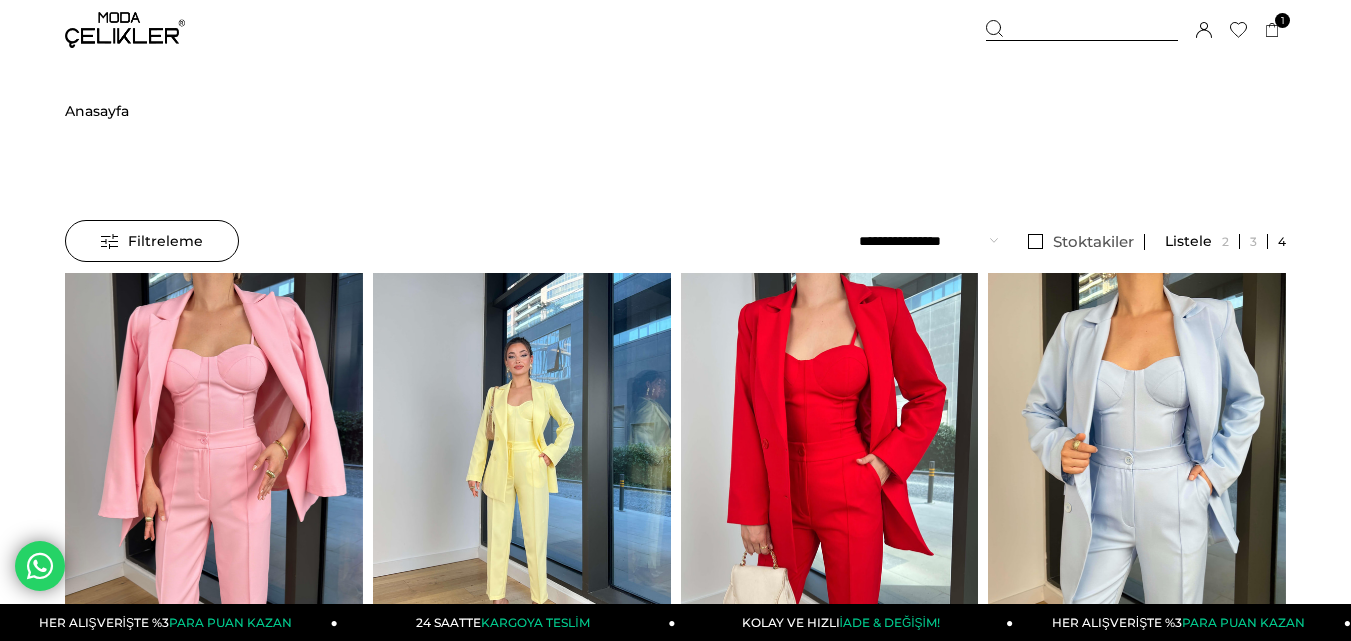 scroll, scrollTop: 0, scrollLeft: 0, axis: both 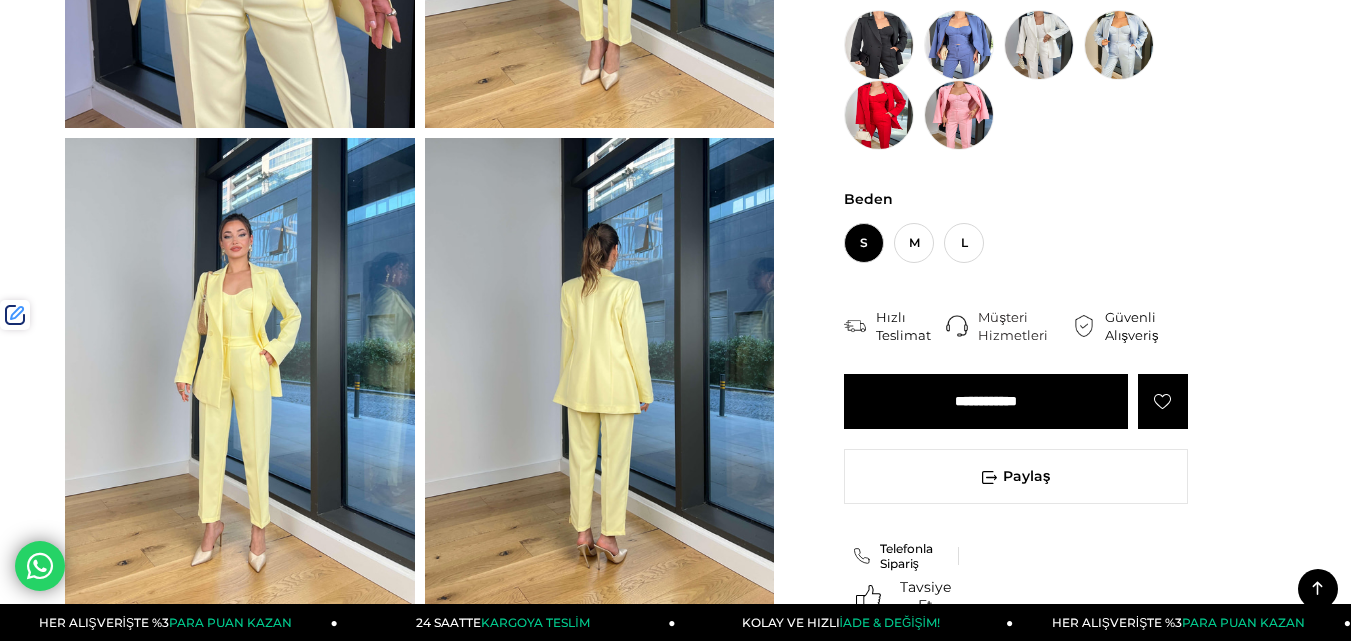 click on "**********" at bounding box center [986, 401] 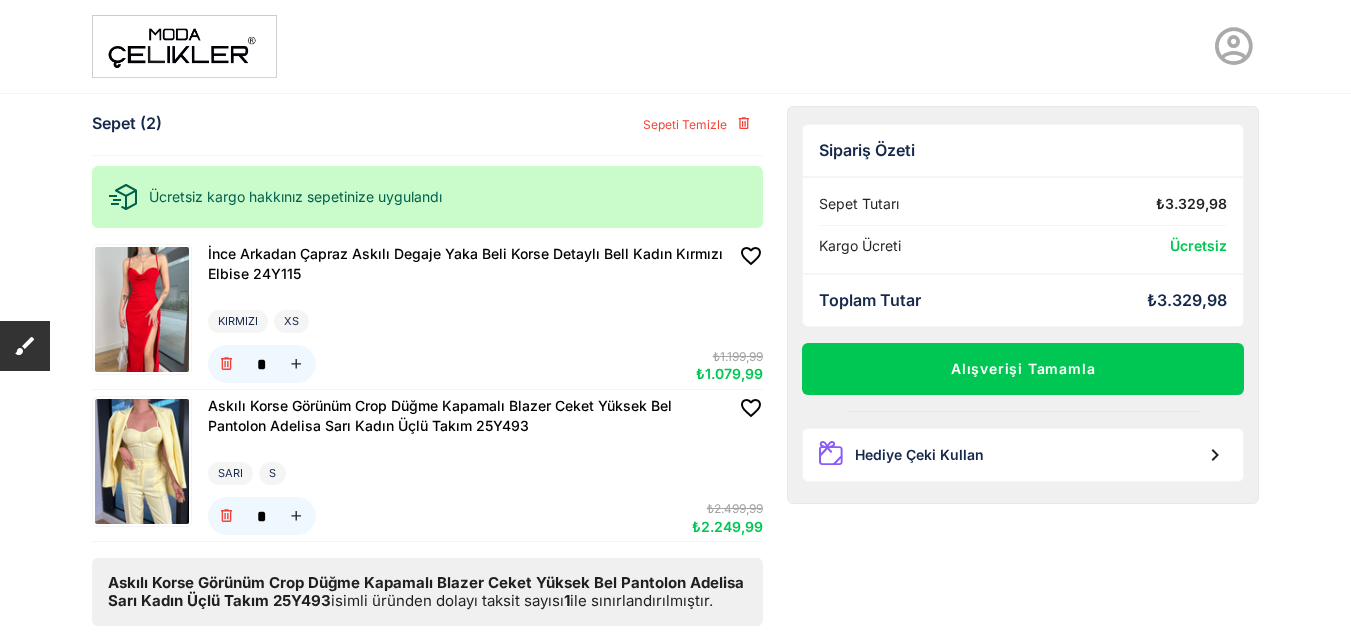 scroll, scrollTop: 0, scrollLeft: 0, axis: both 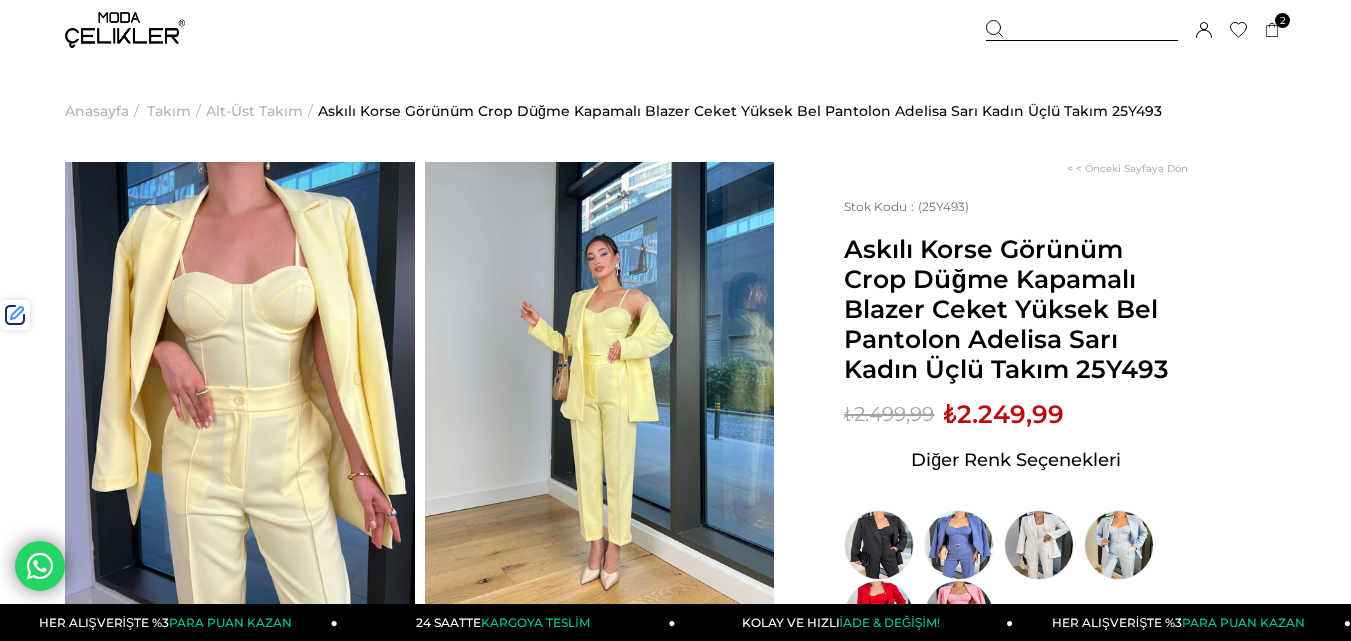 click at bounding box center (1082, 30) 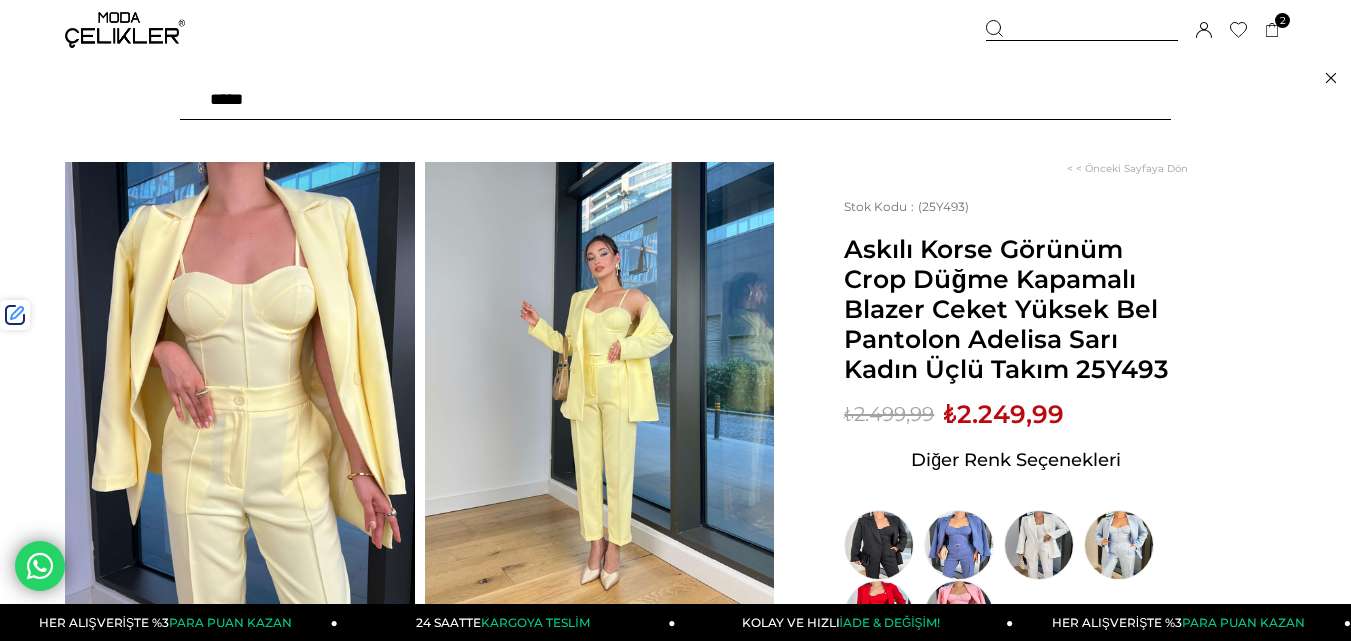 click at bounding box center (675, 100) 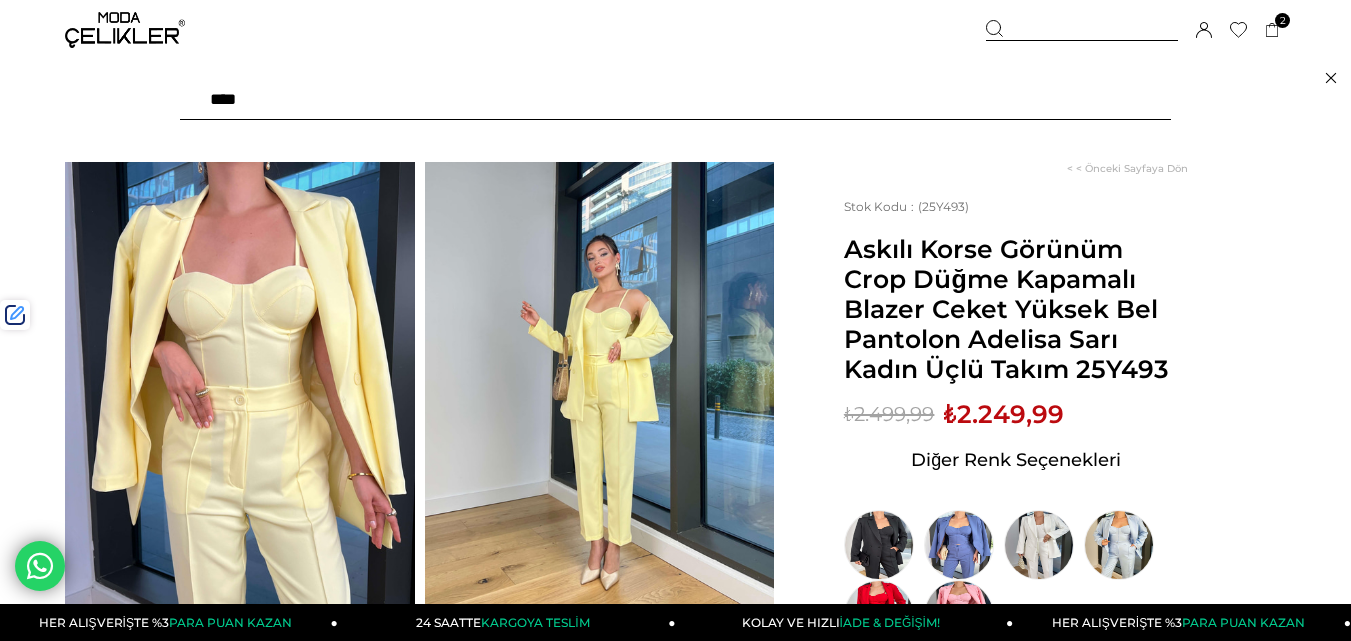 type on "*****" 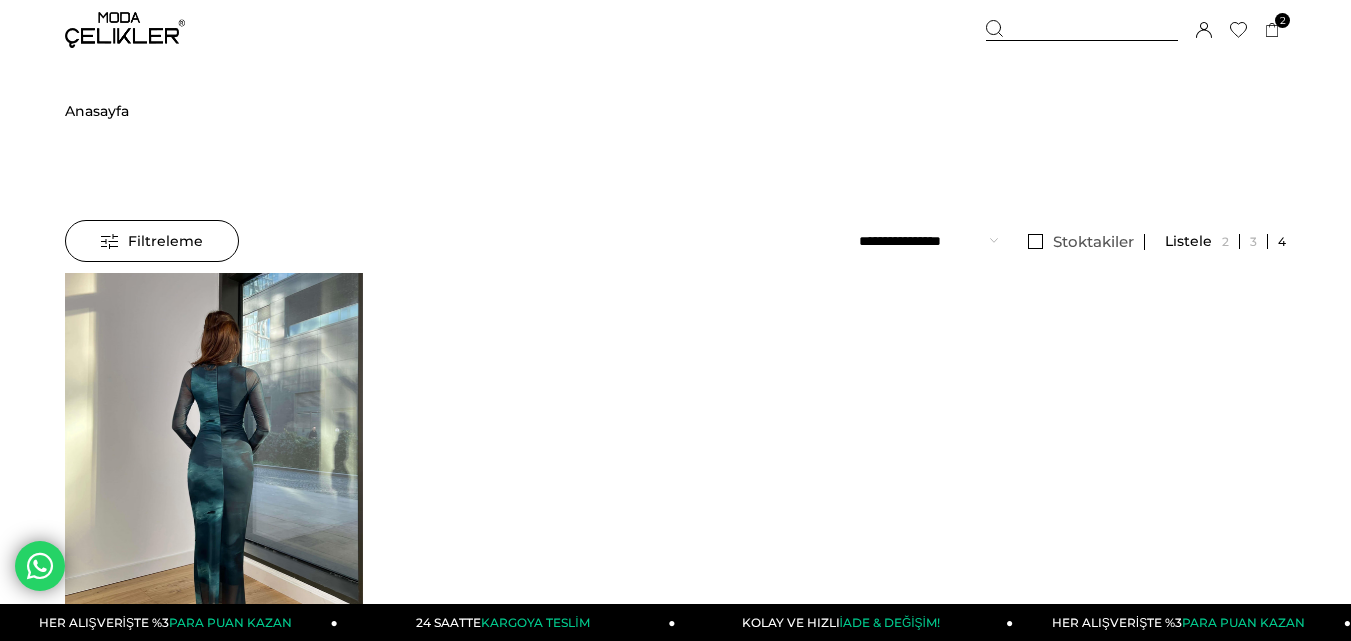scroll, scrollTop: 0, scrollLeft: 0, axis: both 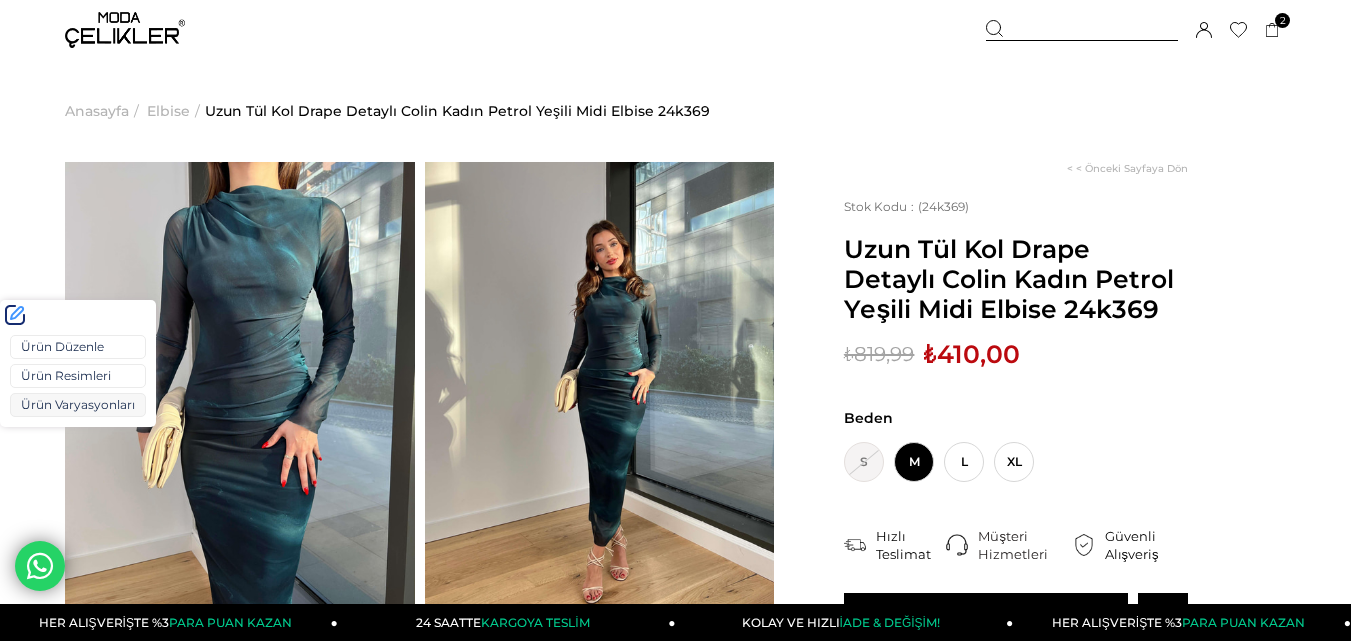 click on "Ürün Varyasyonları" at bounding box center [78, 405] 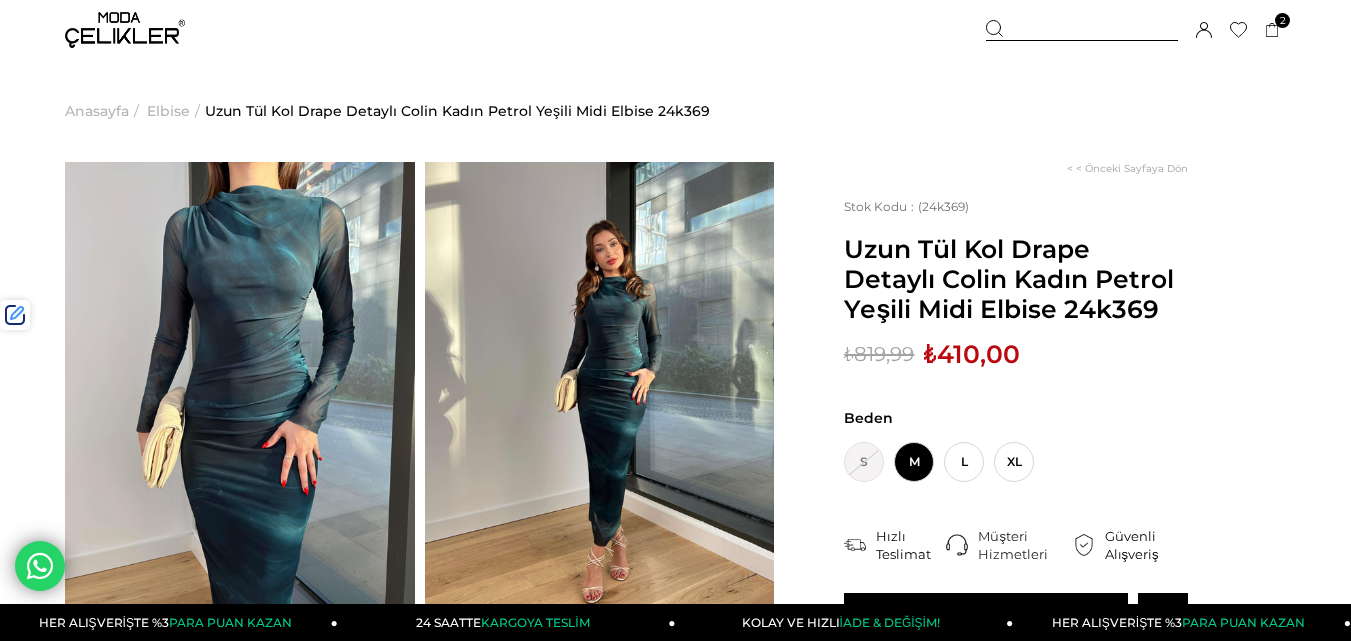 click at bounding box center [1082, 30] 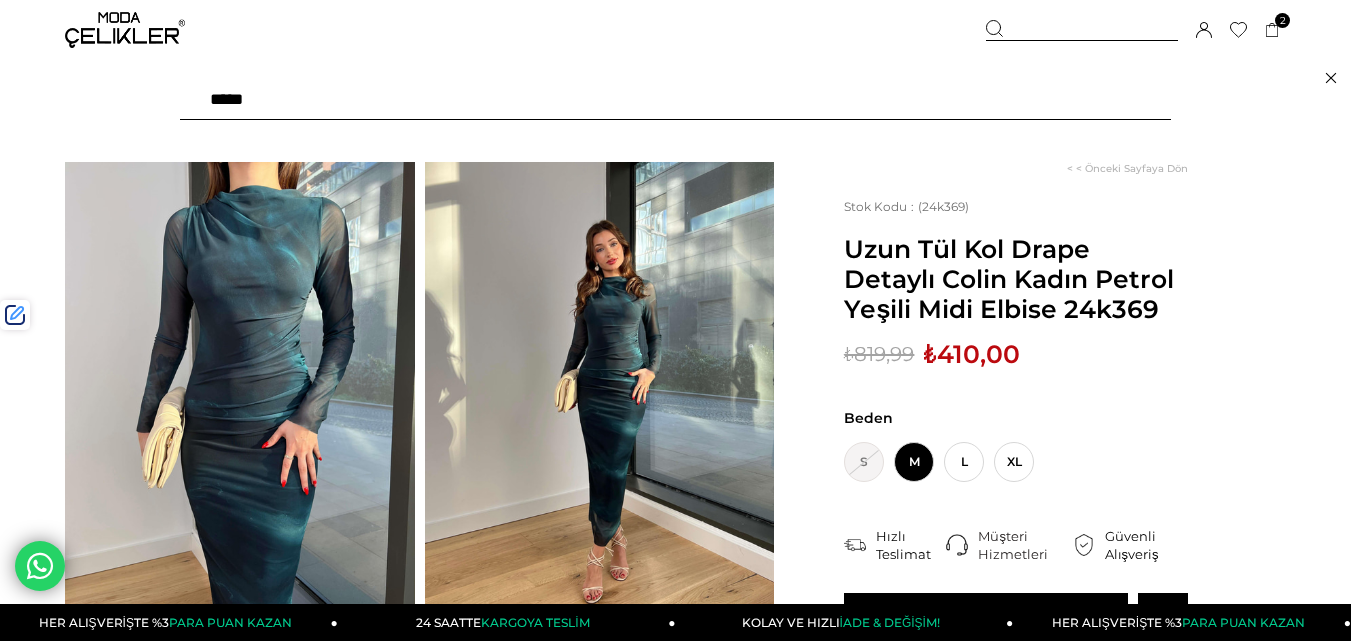 click at bounding box center [675, 100] 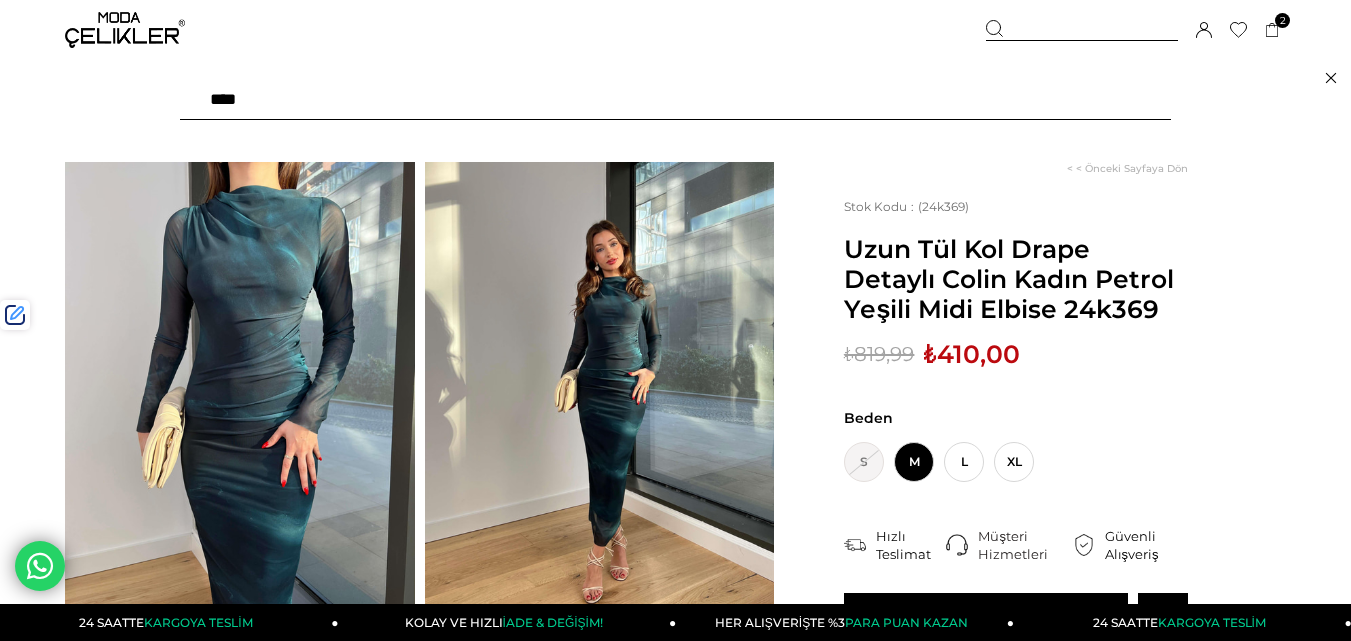 type on "****" 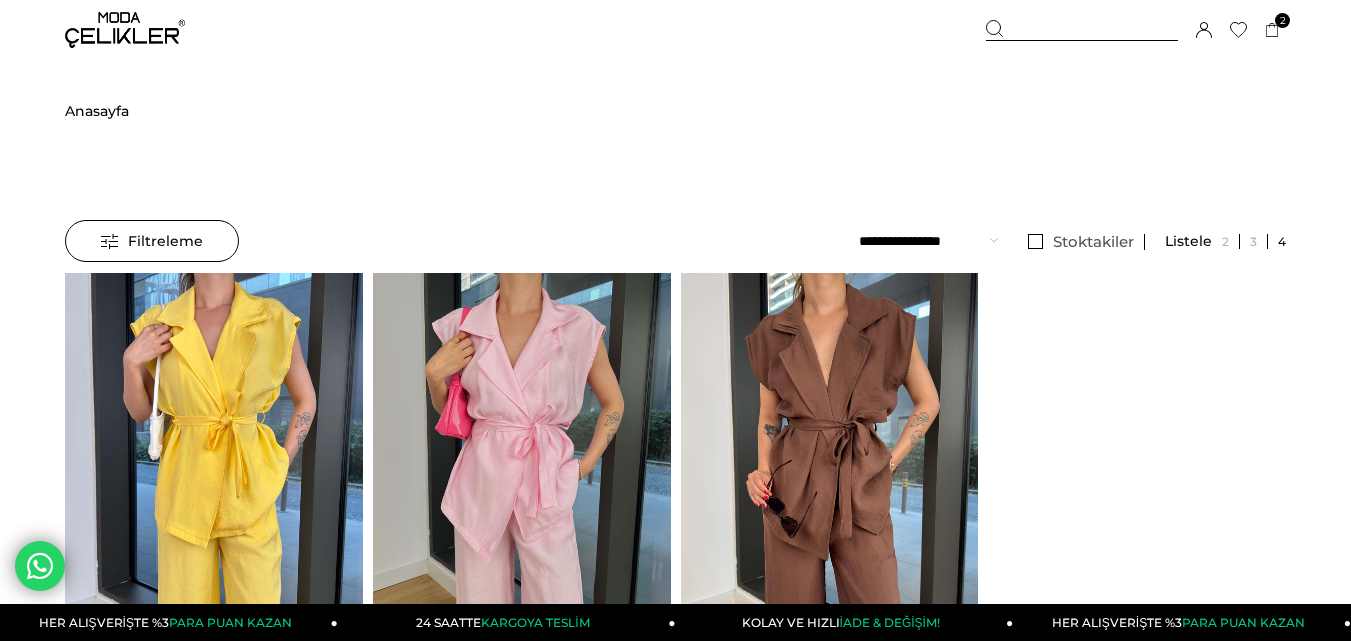 scroll, scrollTop: 0, scrollLeft: 0, axis: both 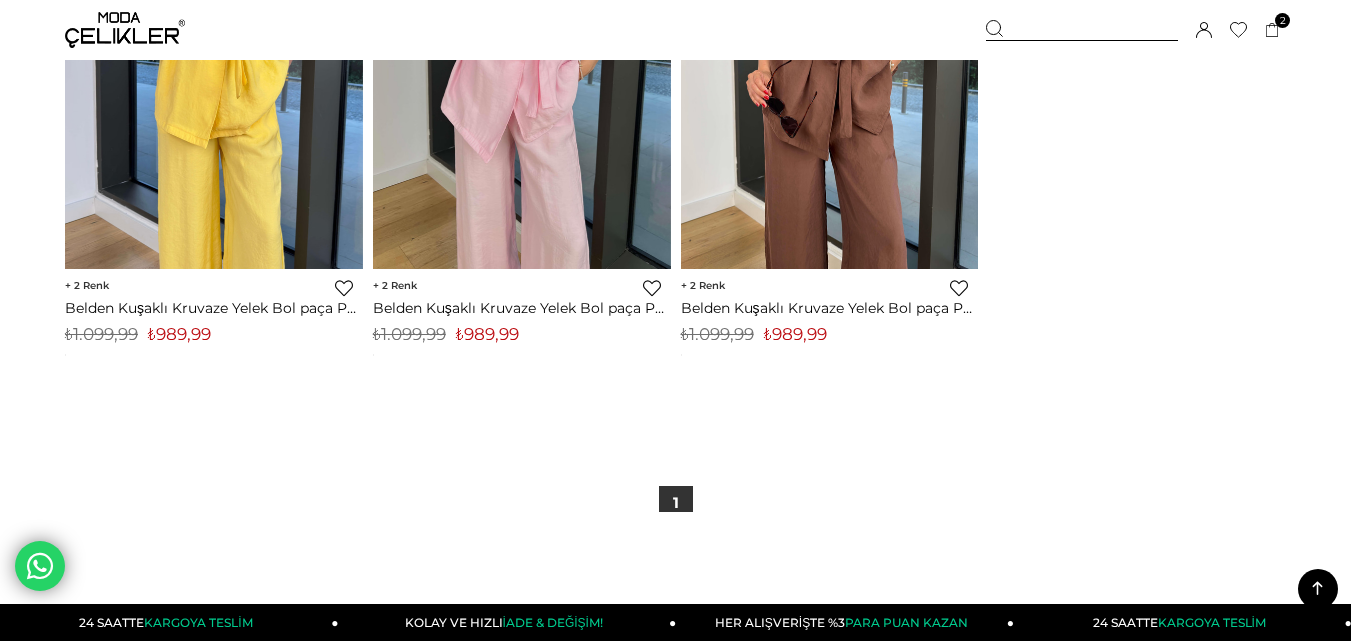 click on "₺989,99" at bounding box center [487, 334] 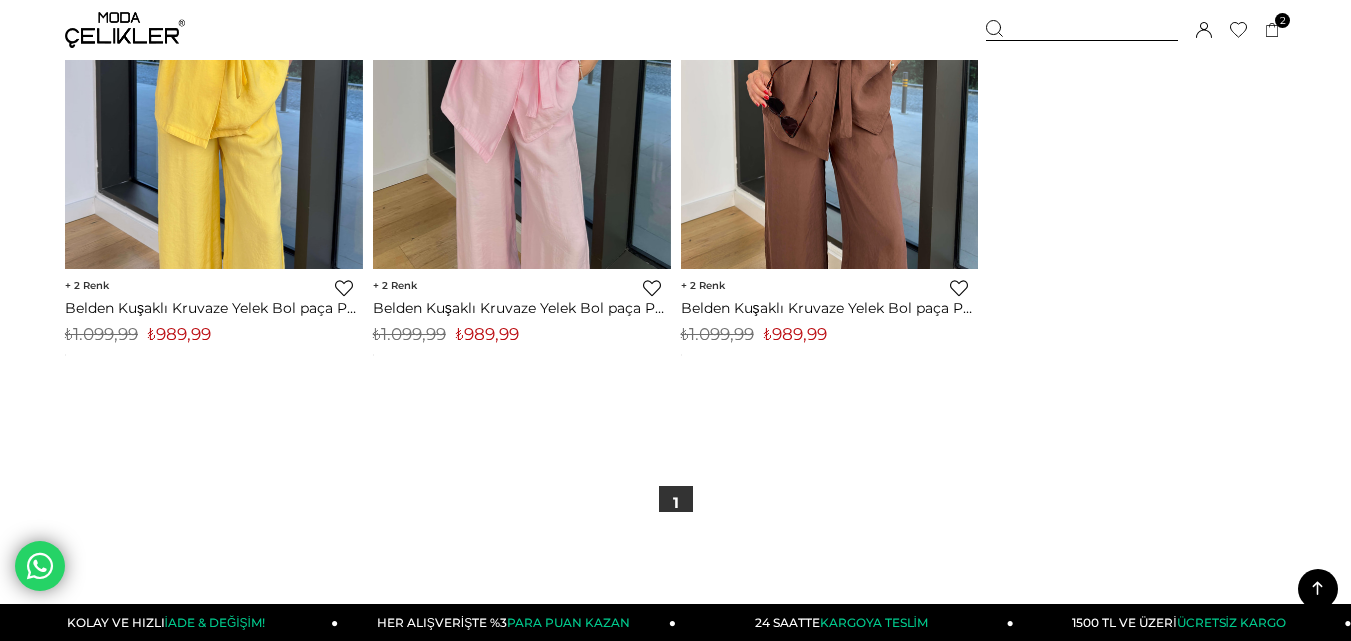 scroll, scrollTop: 0, scrollLeft: 0, axis: both 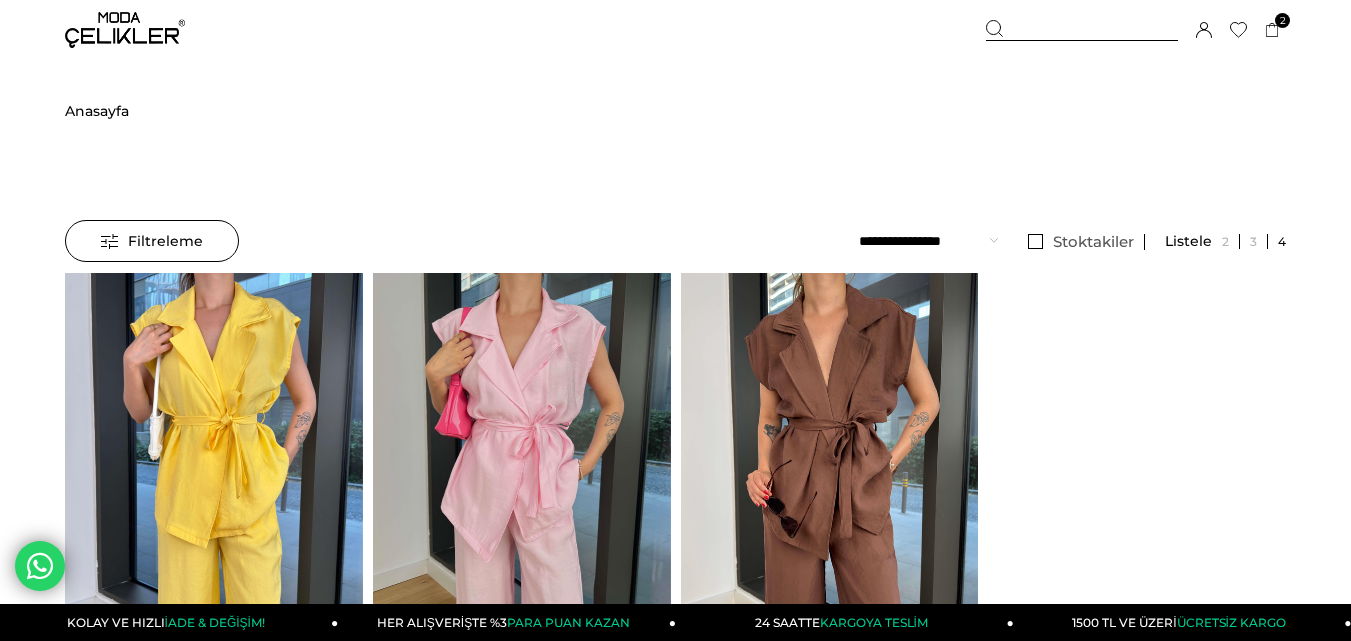 drag, startPoint x: 1056, startPoint y: 26, endPoint x: 589, endPoint y: 81, distance: 470.2276 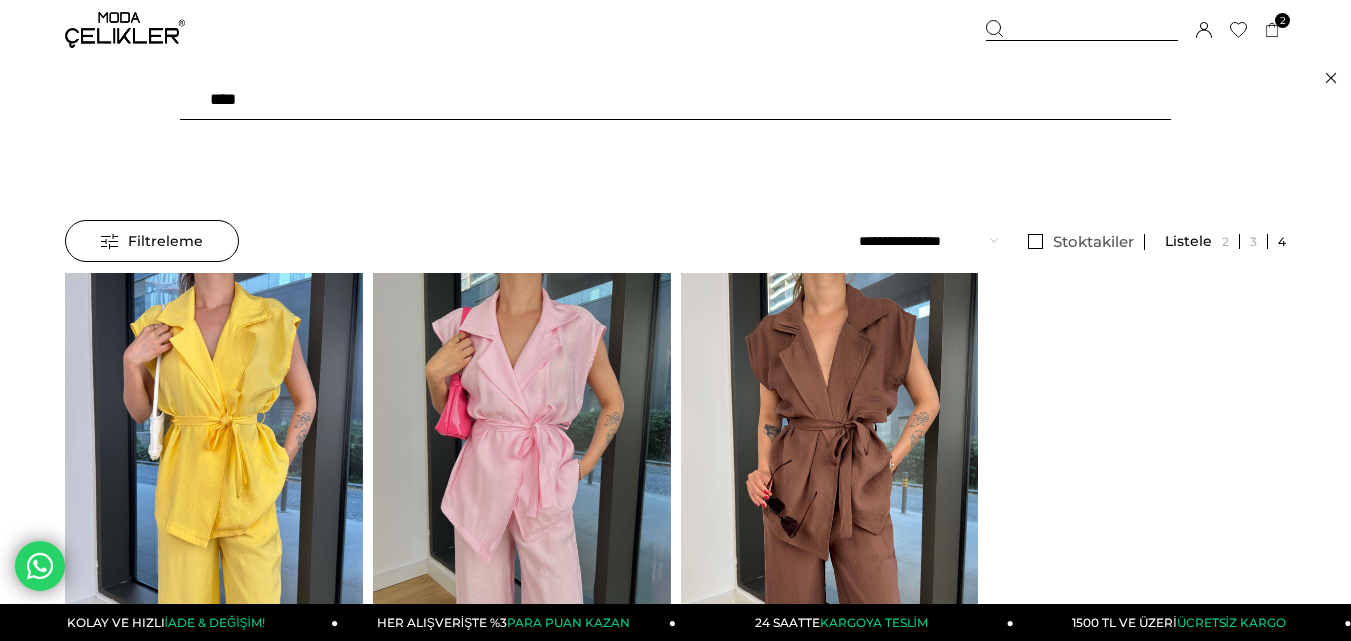 click on "****" at bounding box center (675, 100) 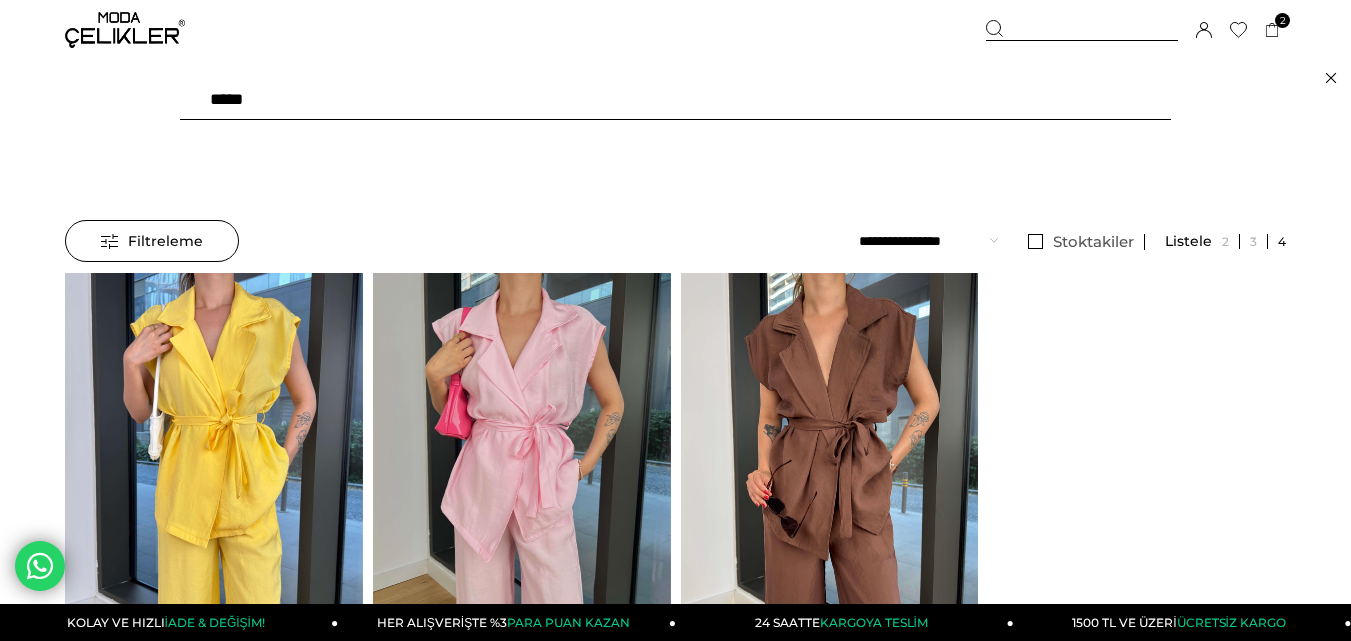 type on "******" 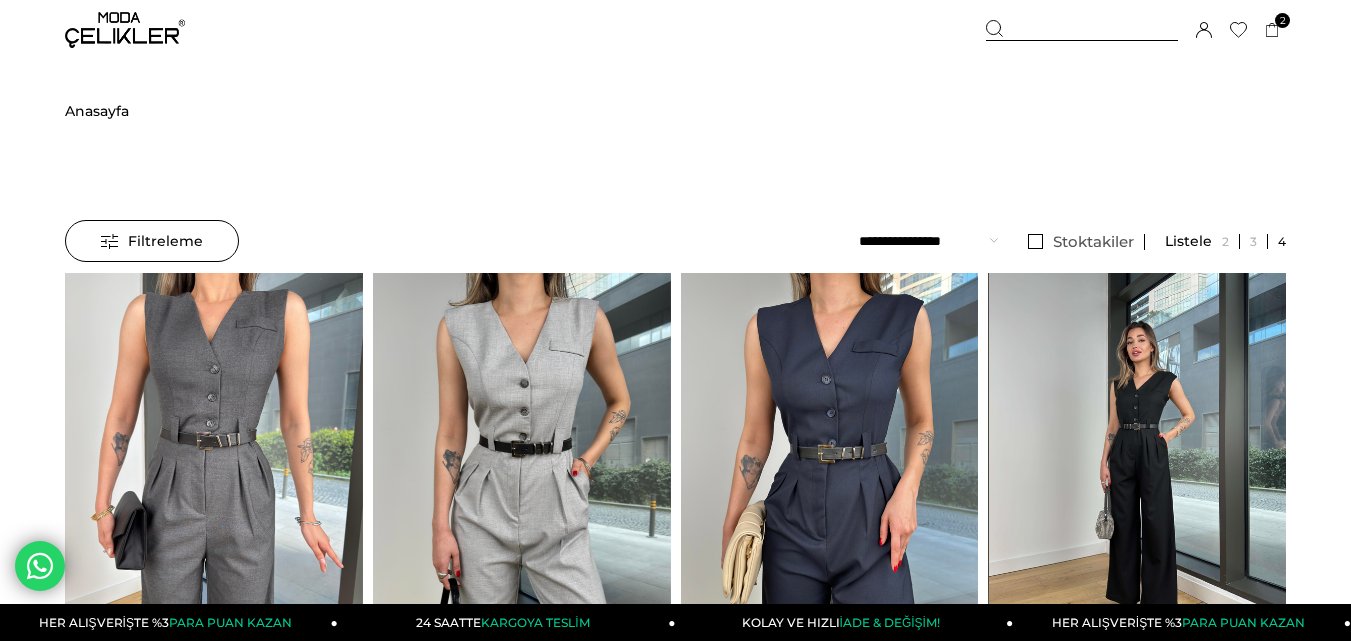 scroll, scrollTop: 0, scrollLeft: 0, axis: both 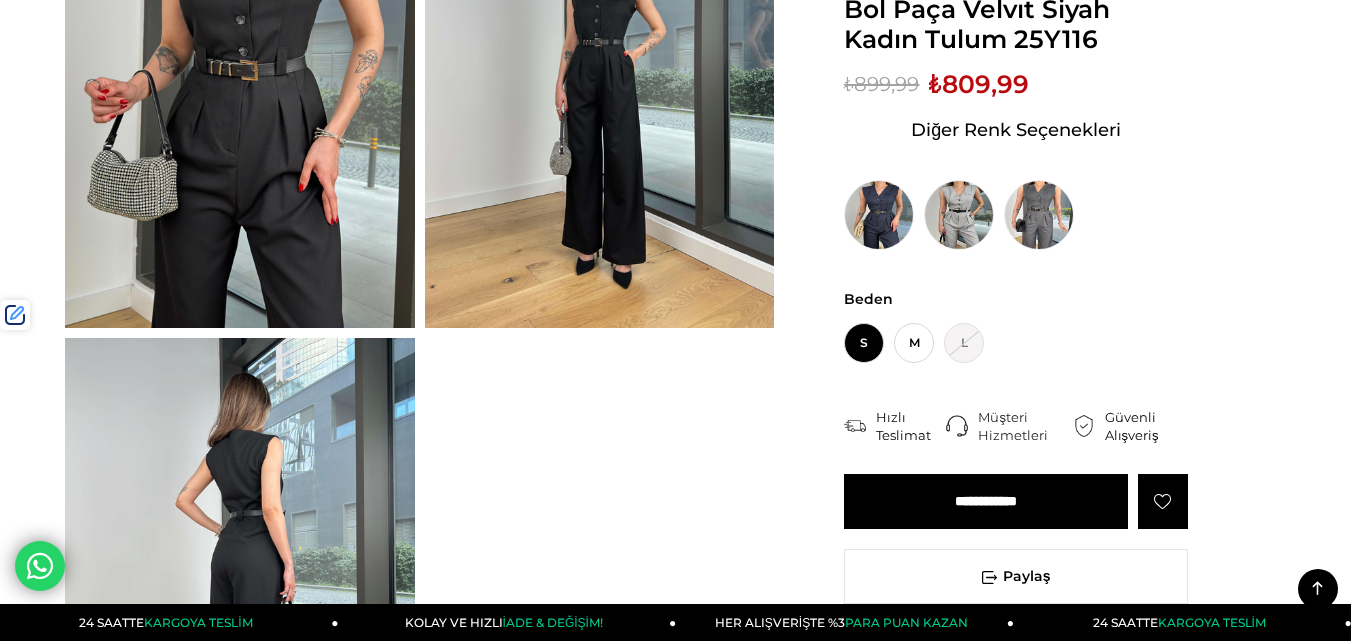 click on "₺809,99" at bounding box center [979, 84] 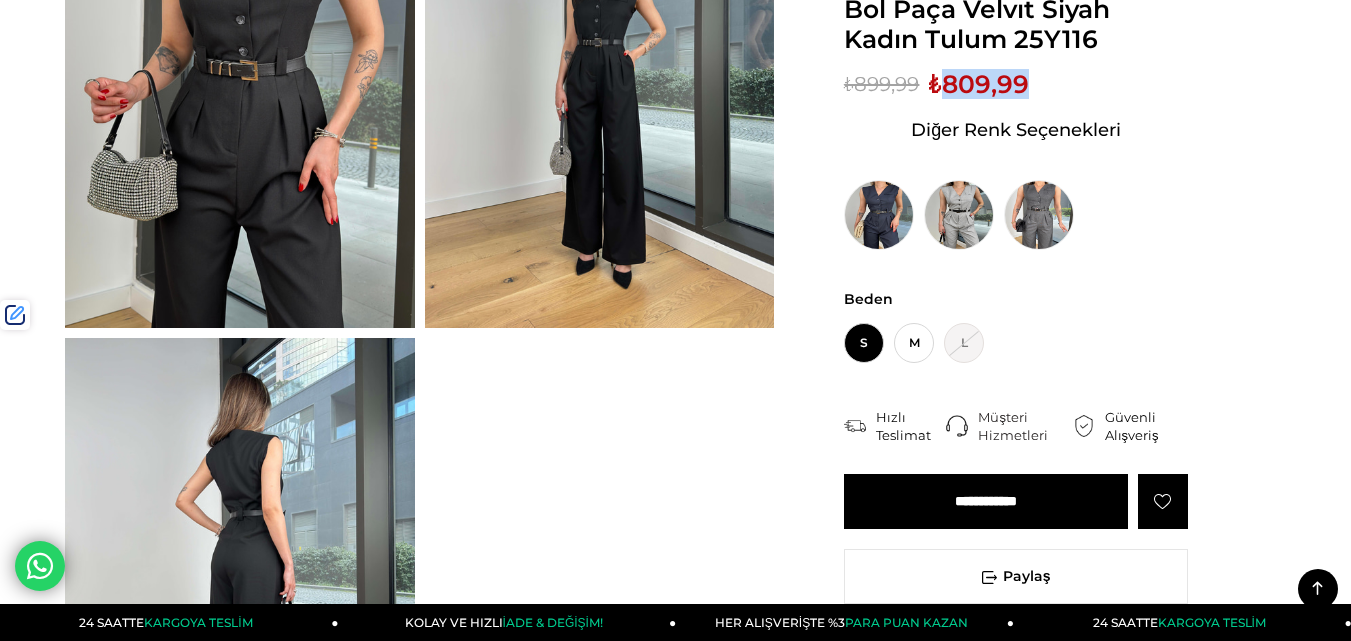 click on "₺809,99" at bounding box center (979, 84) 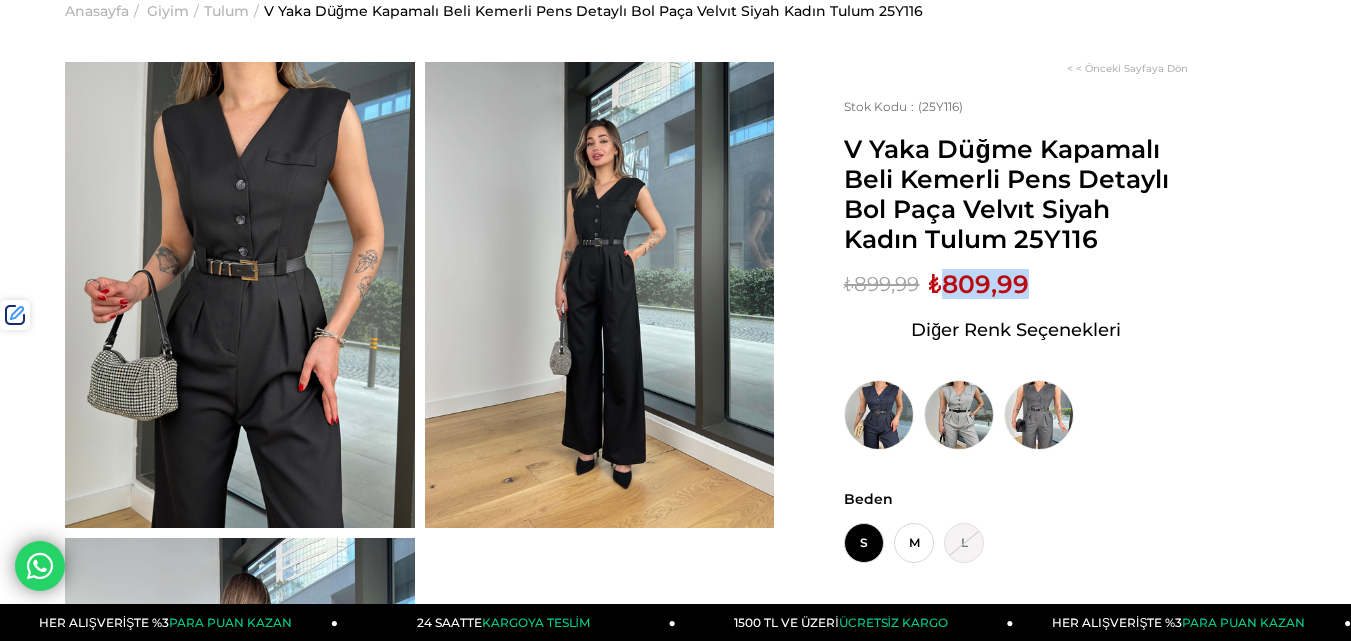 scroll, scrollTop: 0, scrollLeft: 0, axis: both 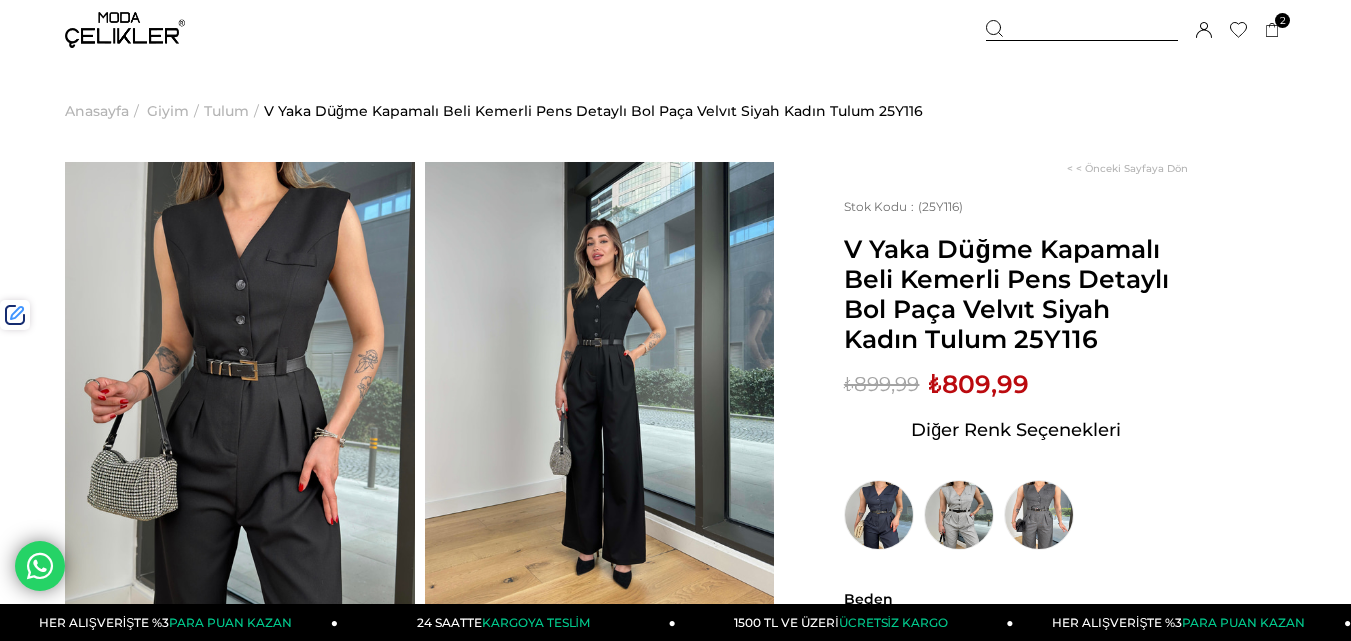click at bounding box center (1082, 30) 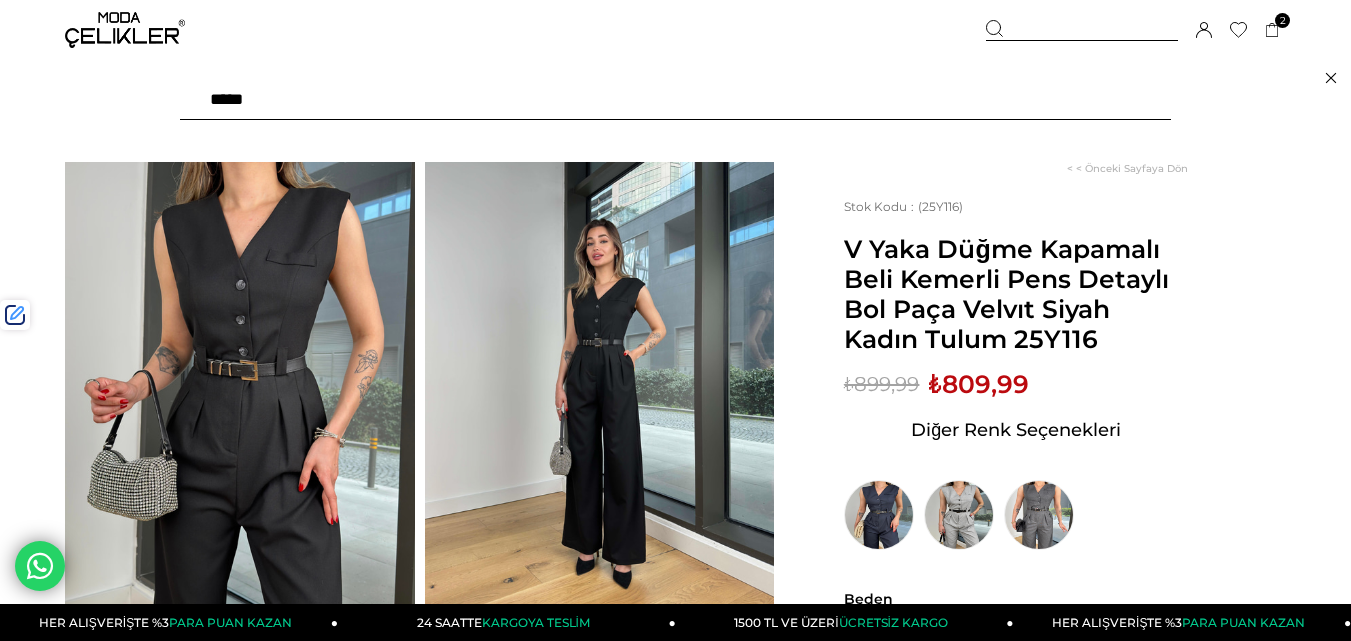click at bounding box center [675, 100] 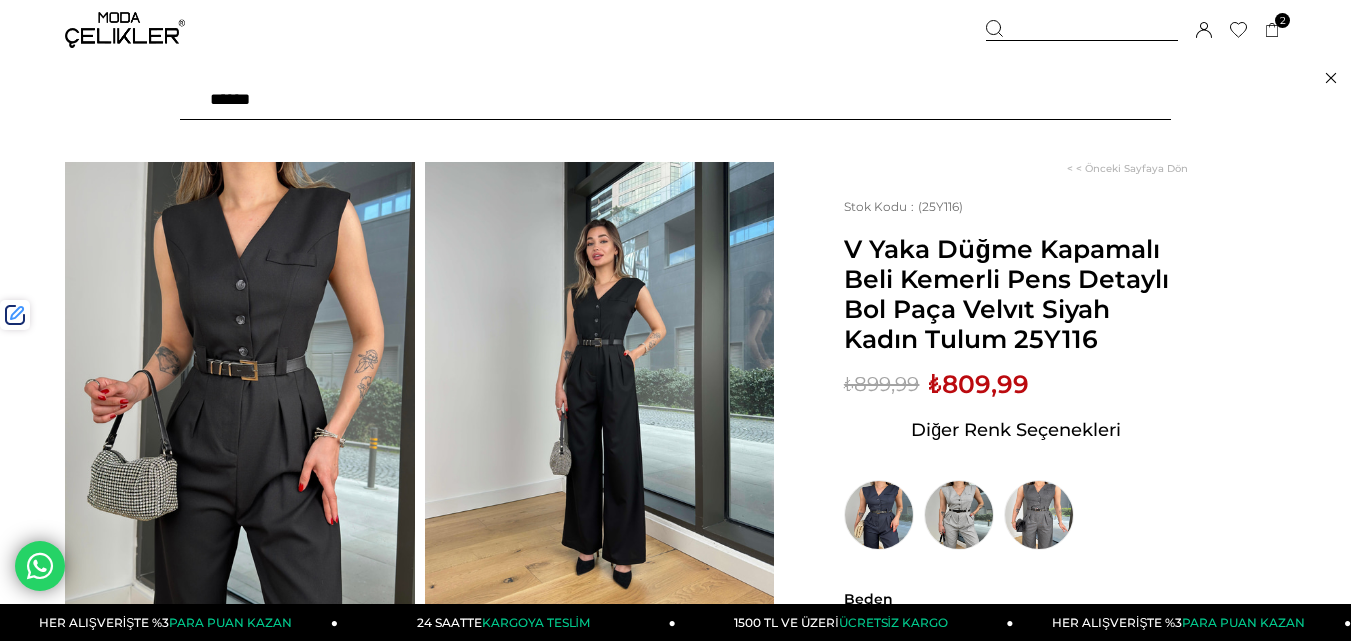 type on "*******" 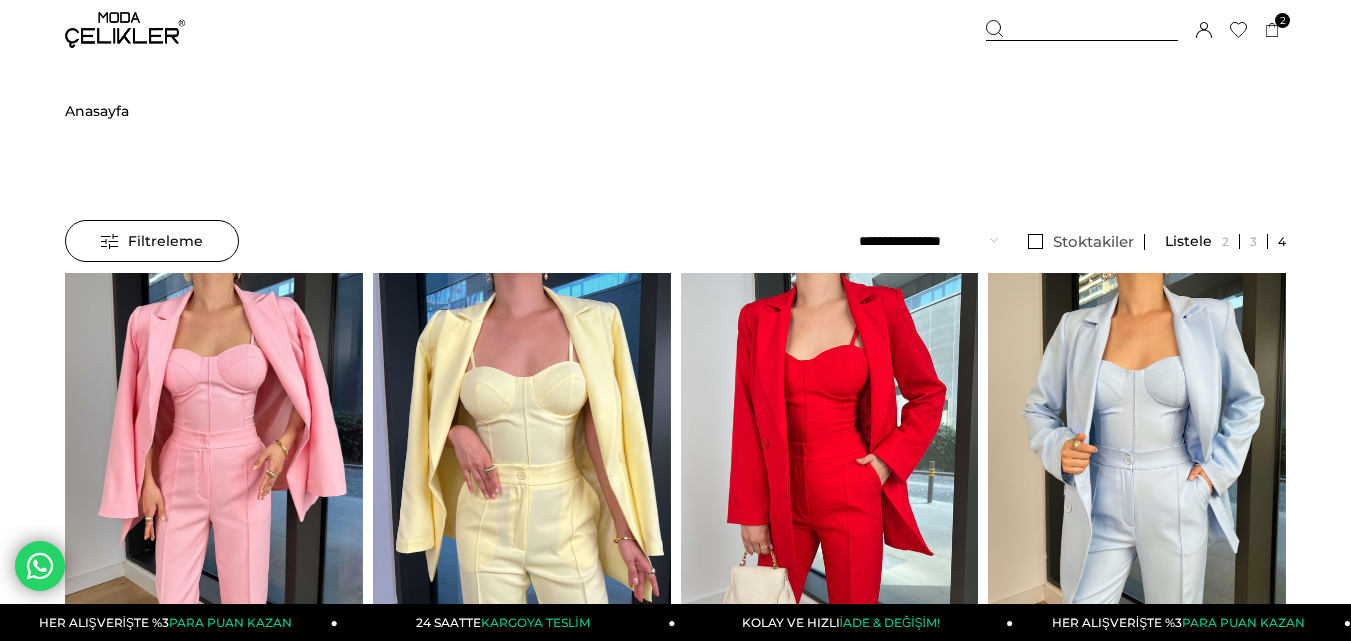 scroll, scrollTop: 0, scrollLeft: 0, axis: both 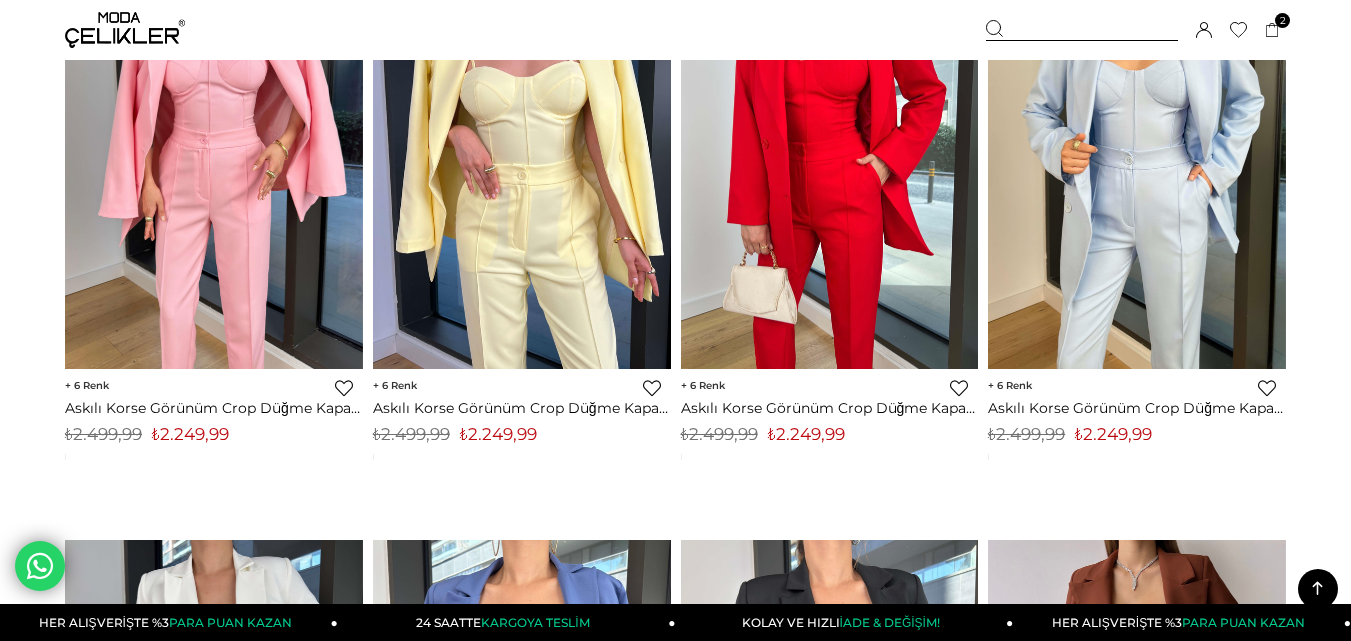click on "₺2.249,99" at bounding box center (498, 434) 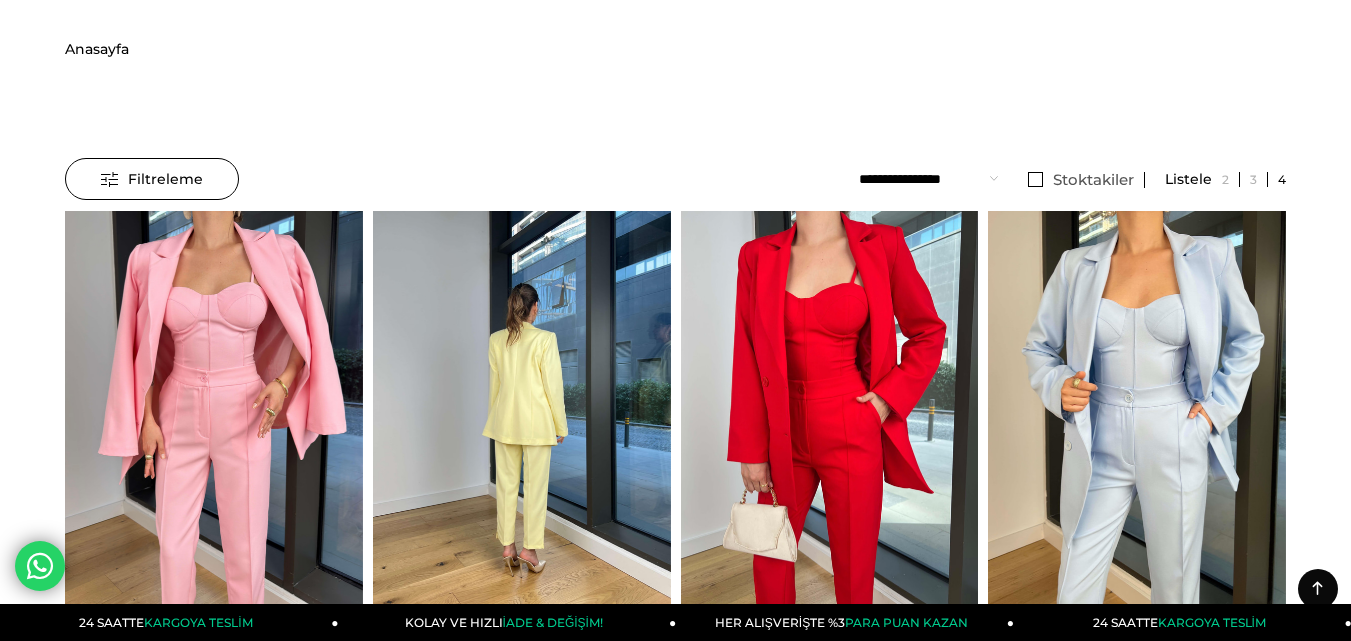 scroll, scrollTop: 0, scrollLeft: 0, axis: both 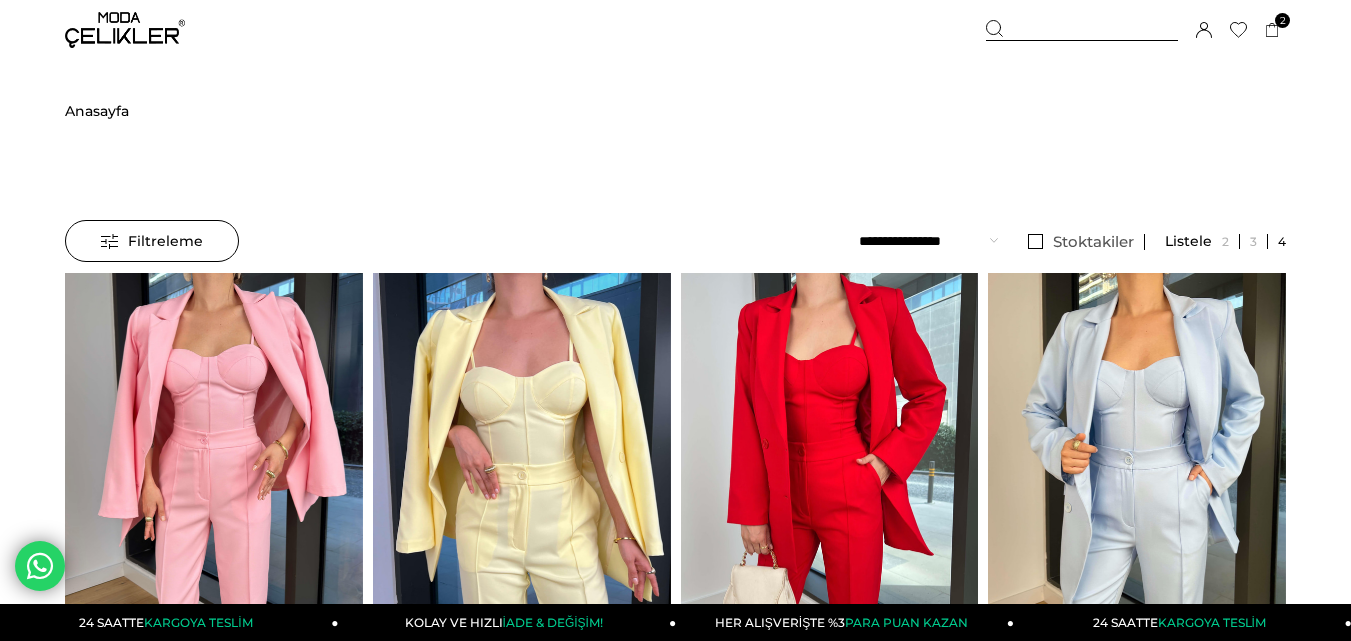 click at bounding box center [1082, 30] 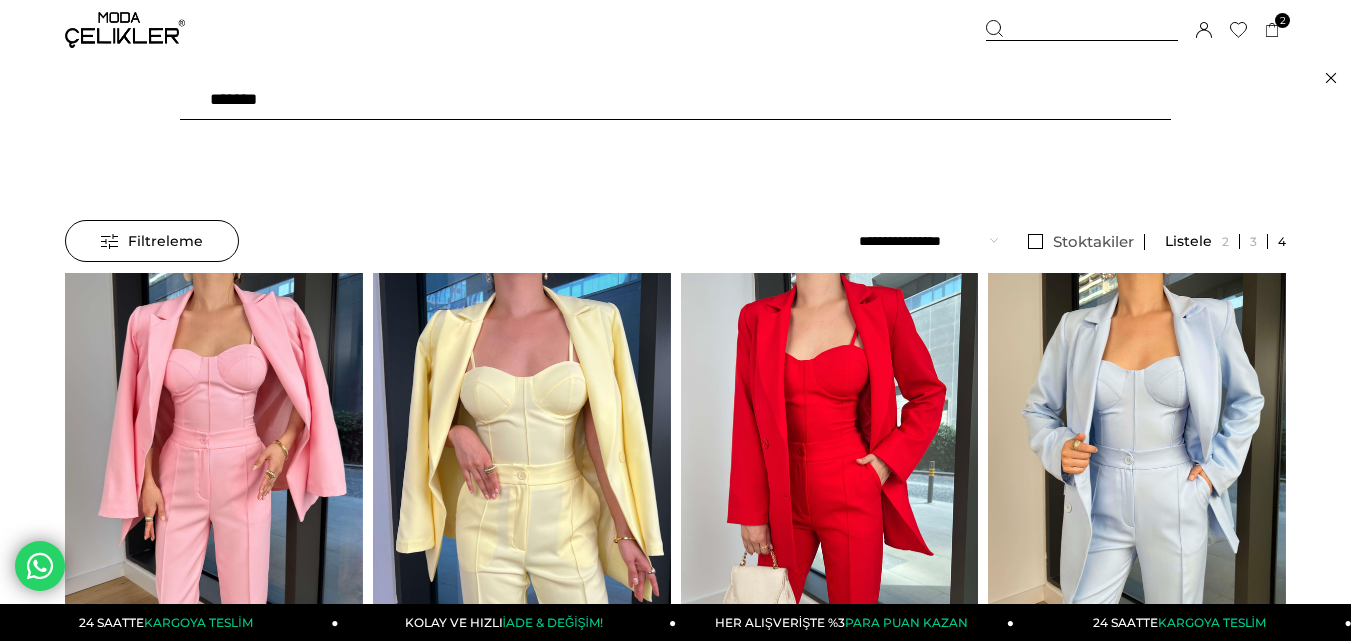 click on "*******" at bounding box center [675, 100] 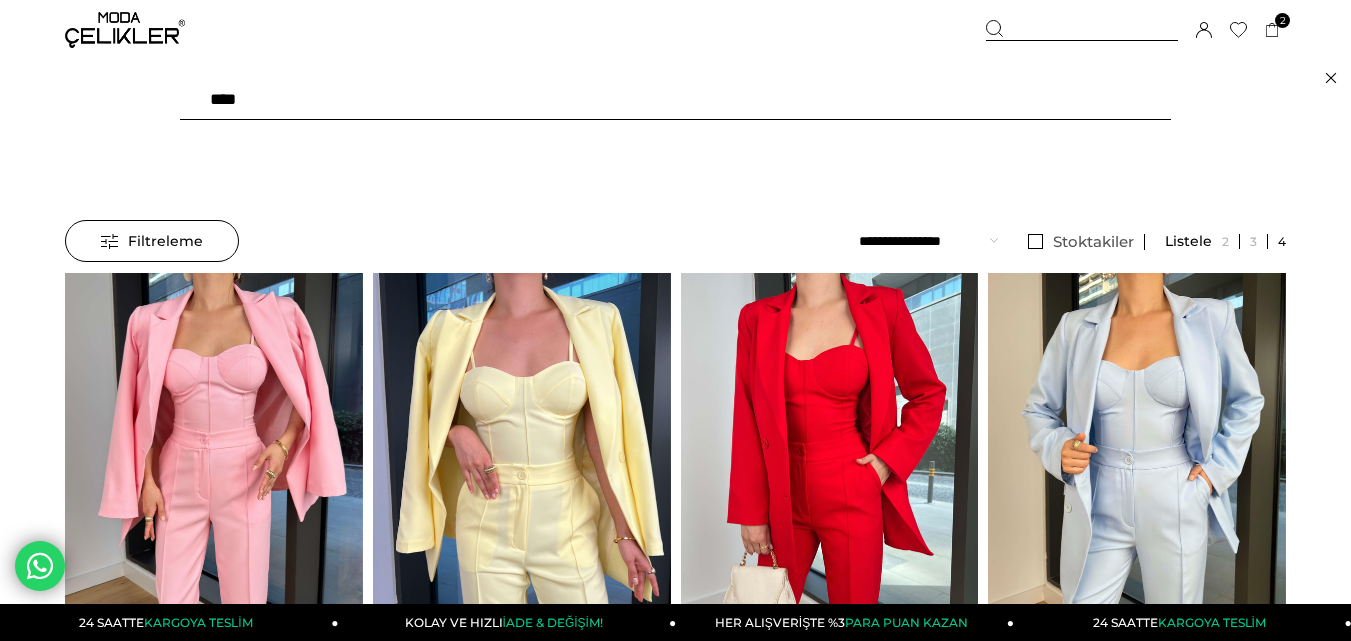 type on "*****" 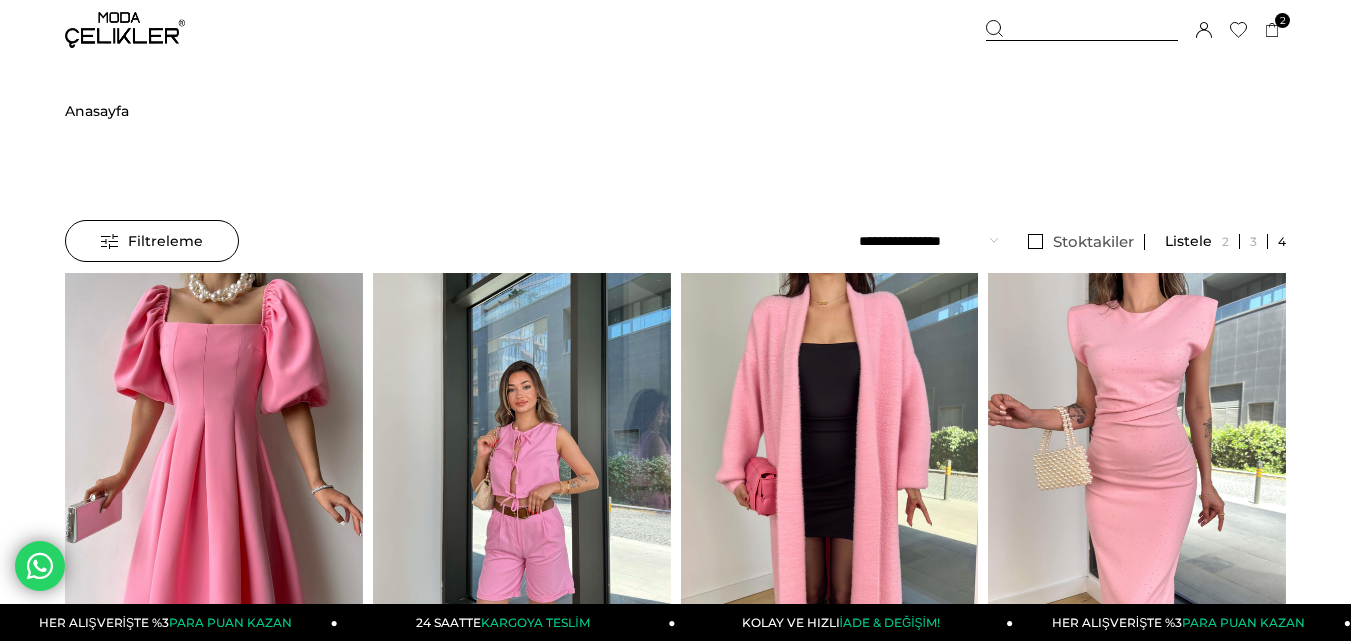 scroll, scrollTop: 0, scrollLeft: 0, axis: both 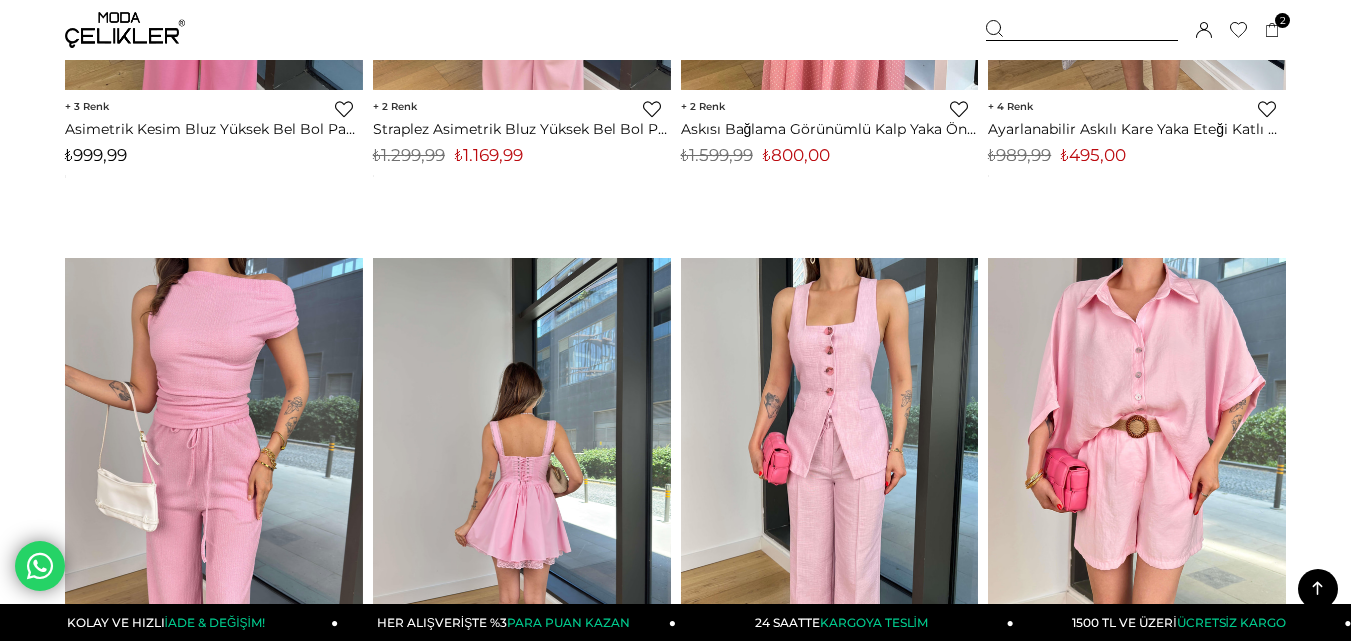 click at bounding box center [523, 456] 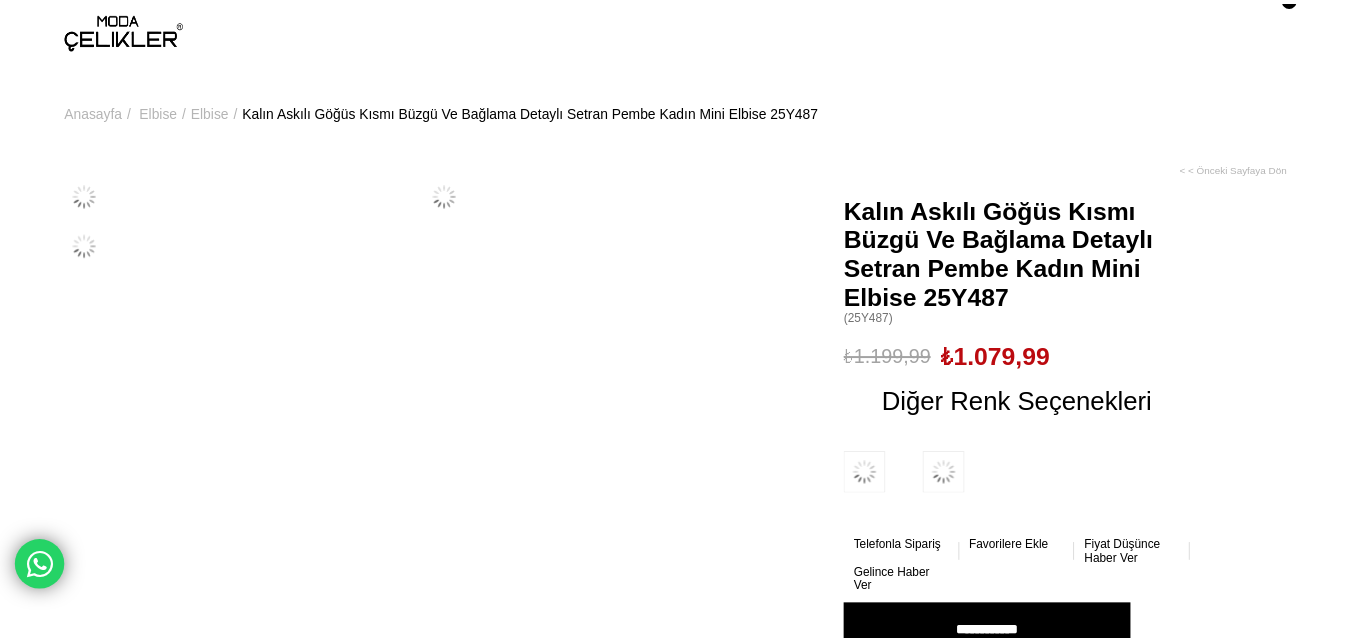 scroll, scrollTop: 0, scrollLeft: 0, axis: both 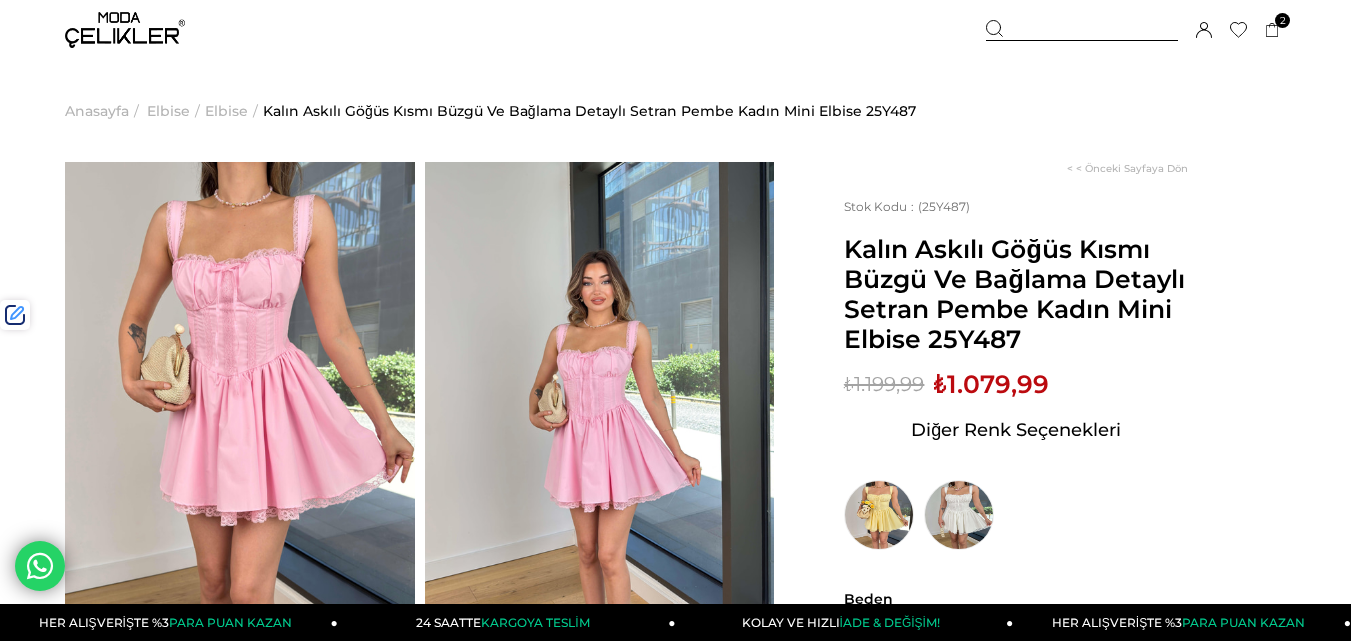 click on "Ürün Varyasyonları" at bounding box center [0, 0] 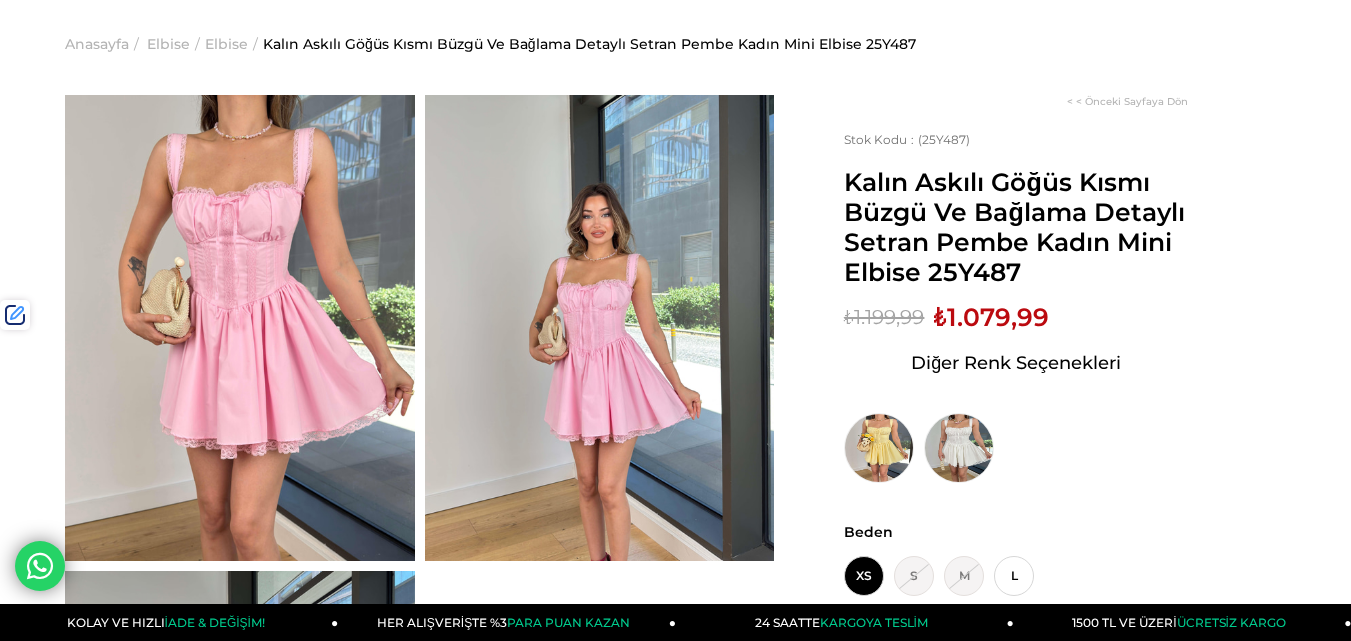 scroll, scrollTop: 0, scrollLeft: 0, axis: both 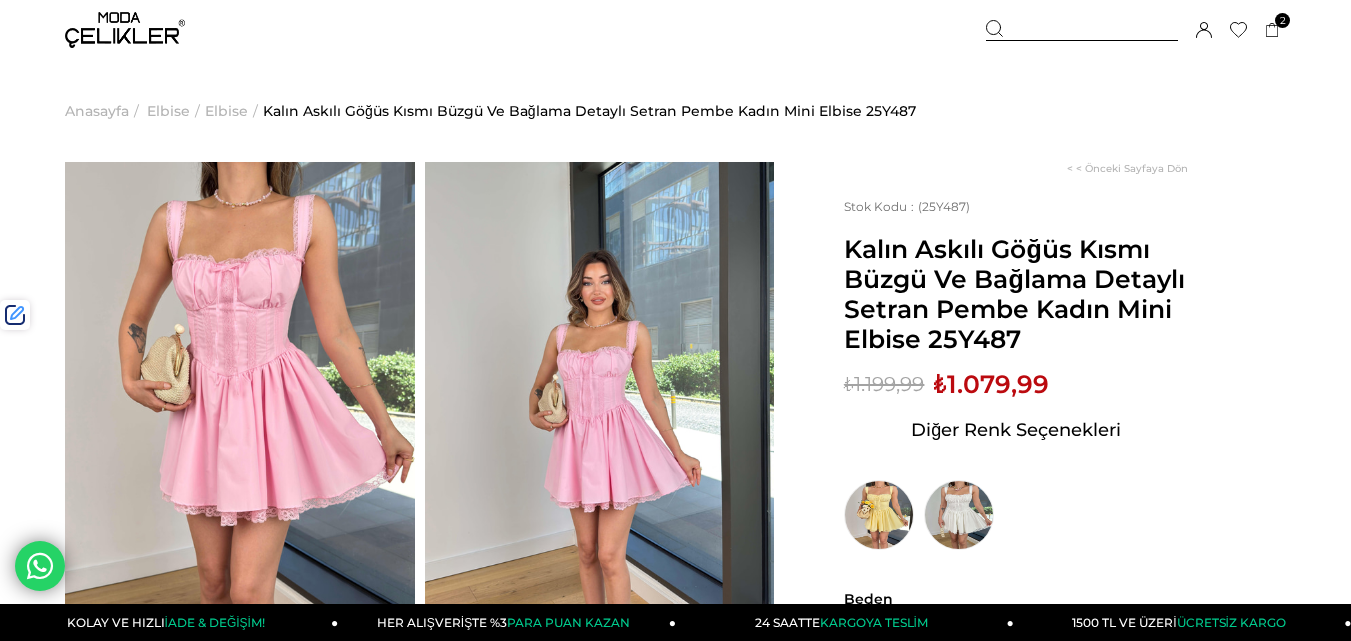 click at bounding box center [1082, 30] 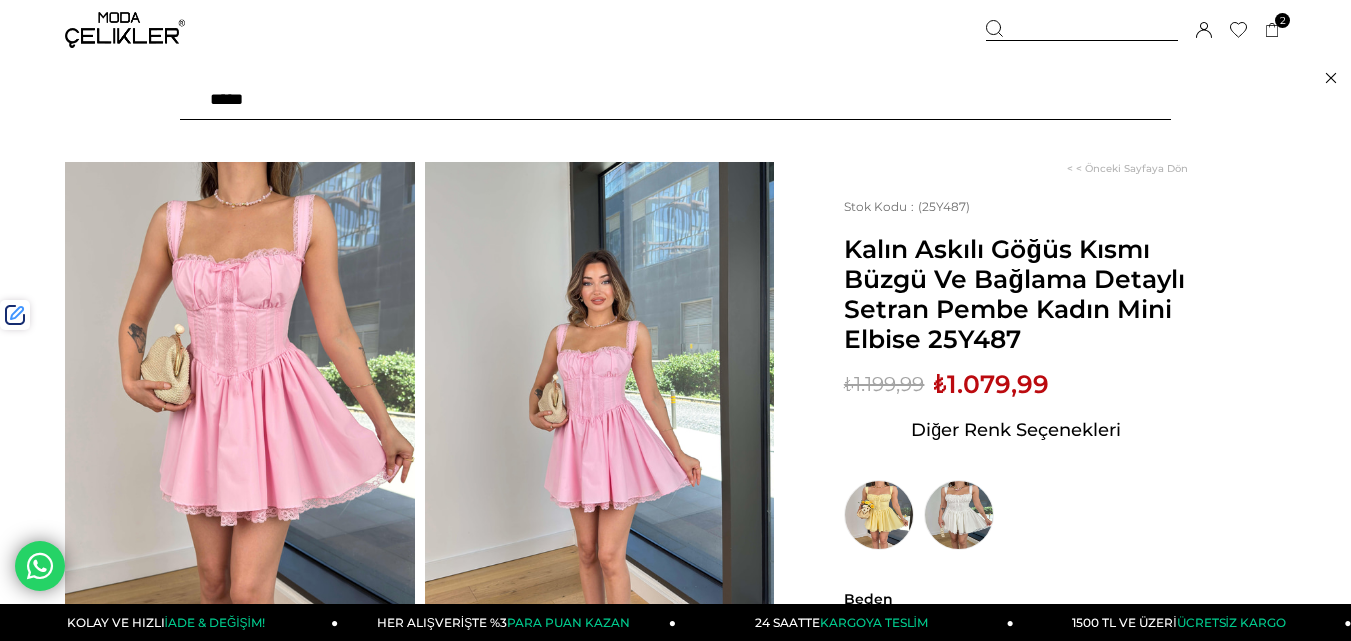 click at bounding box center (675, 100) 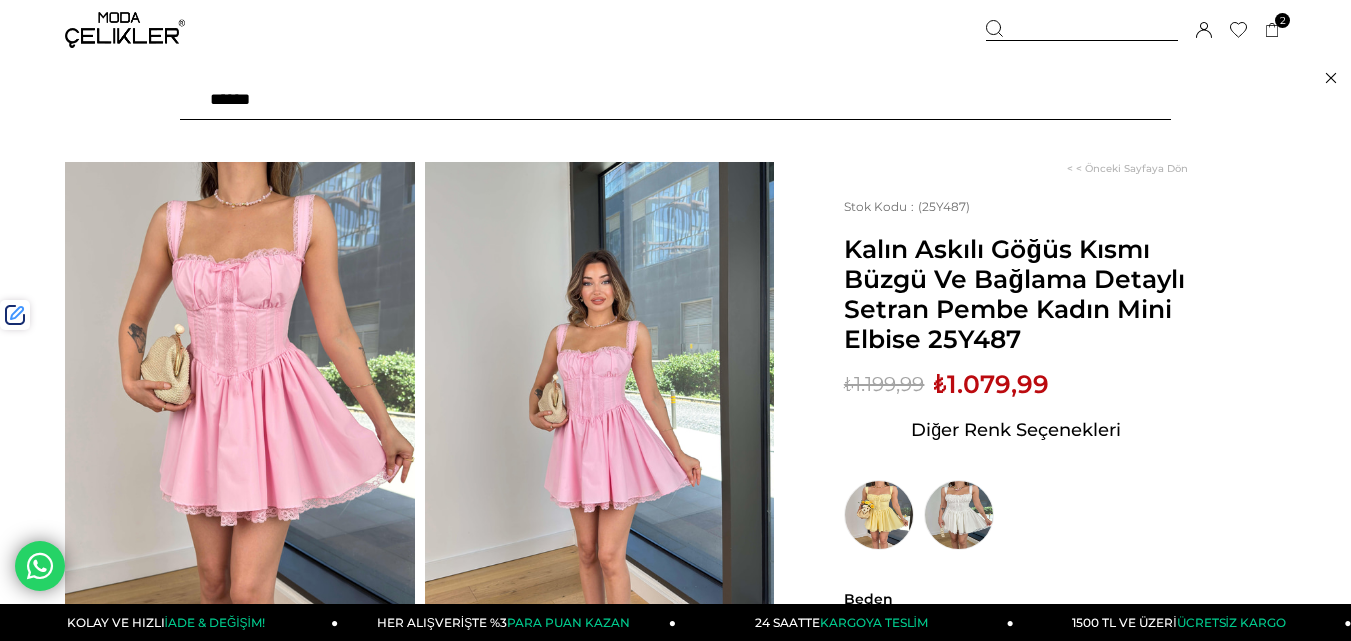 type on "*******" 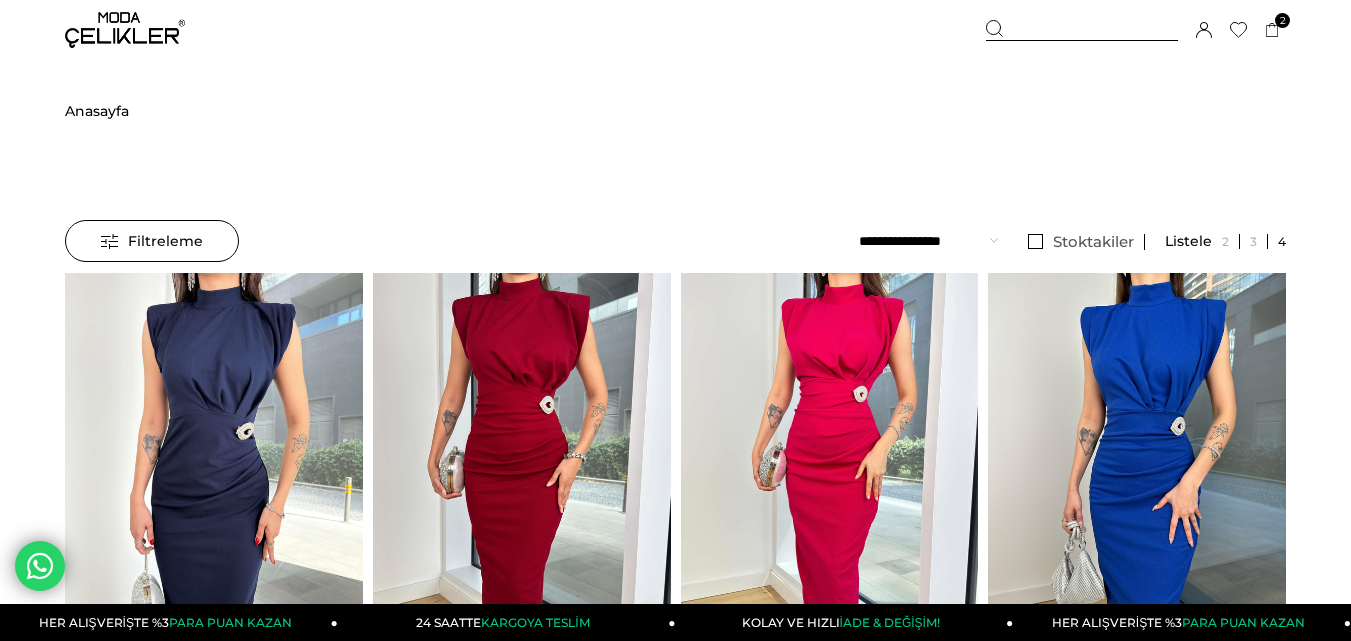 scroll, scrollTop: 0, scrollLeft: 0, axis: both 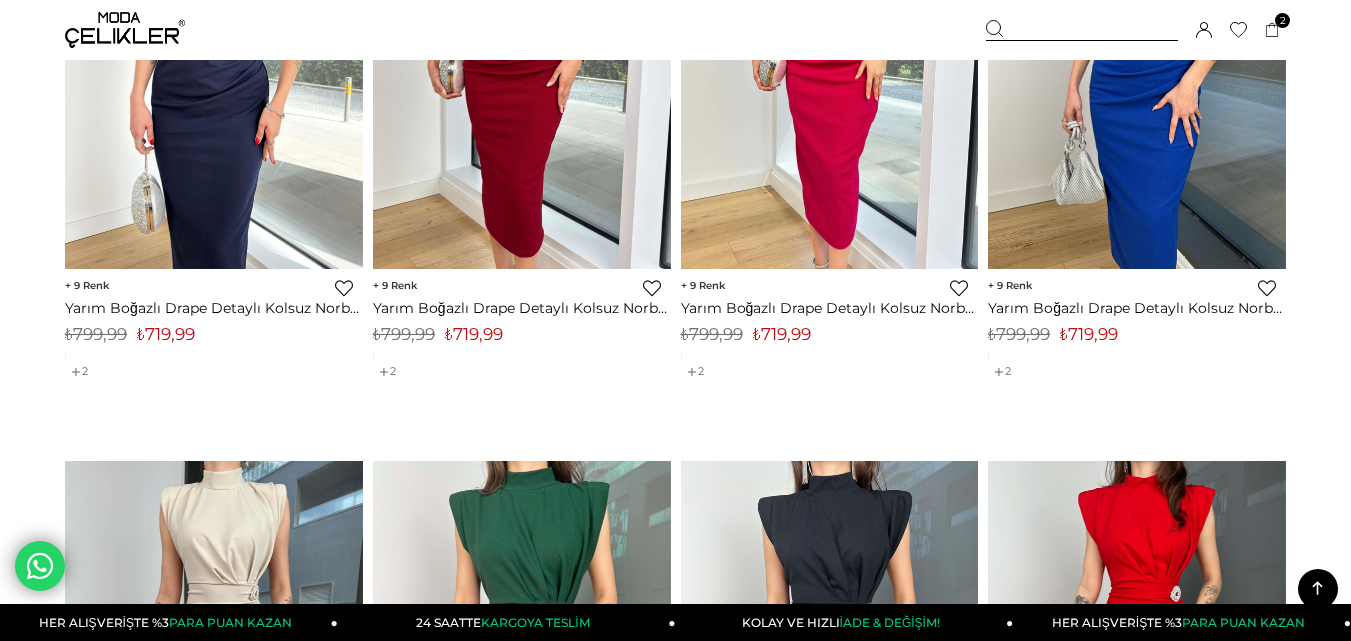 click on "₺719,99" at bounding box center (474, 334) 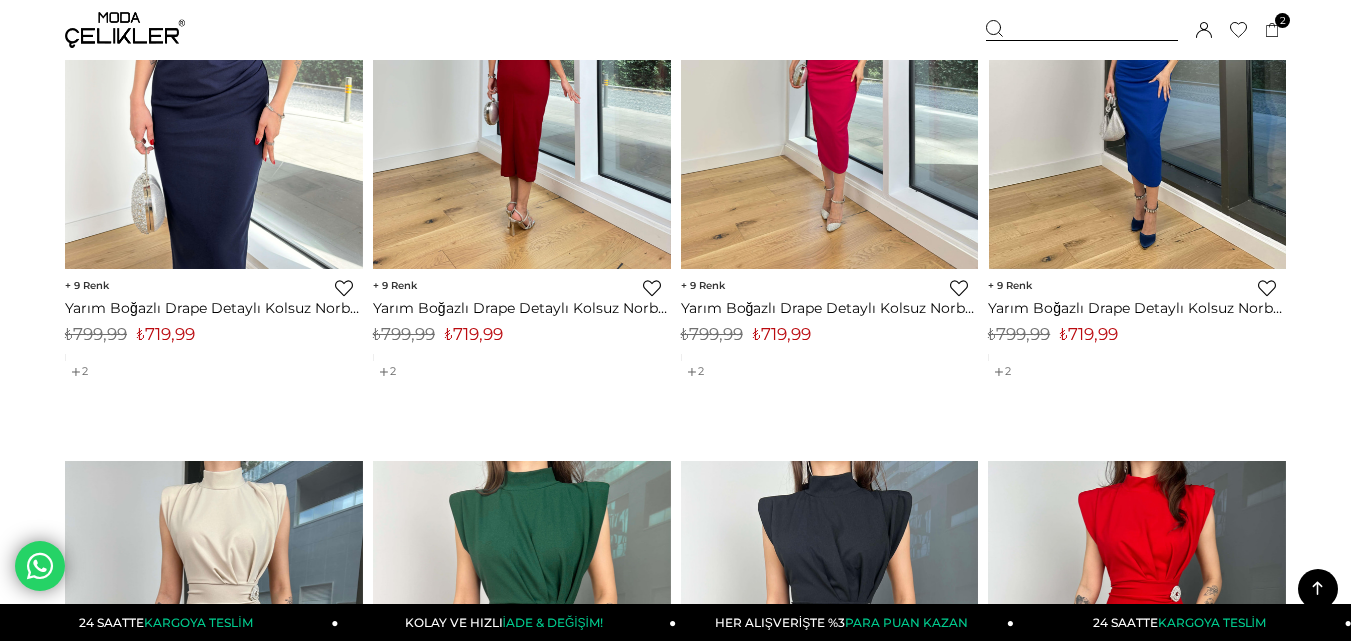 scroll, scrollTop: 0, scrollLeft: 0, axis: both 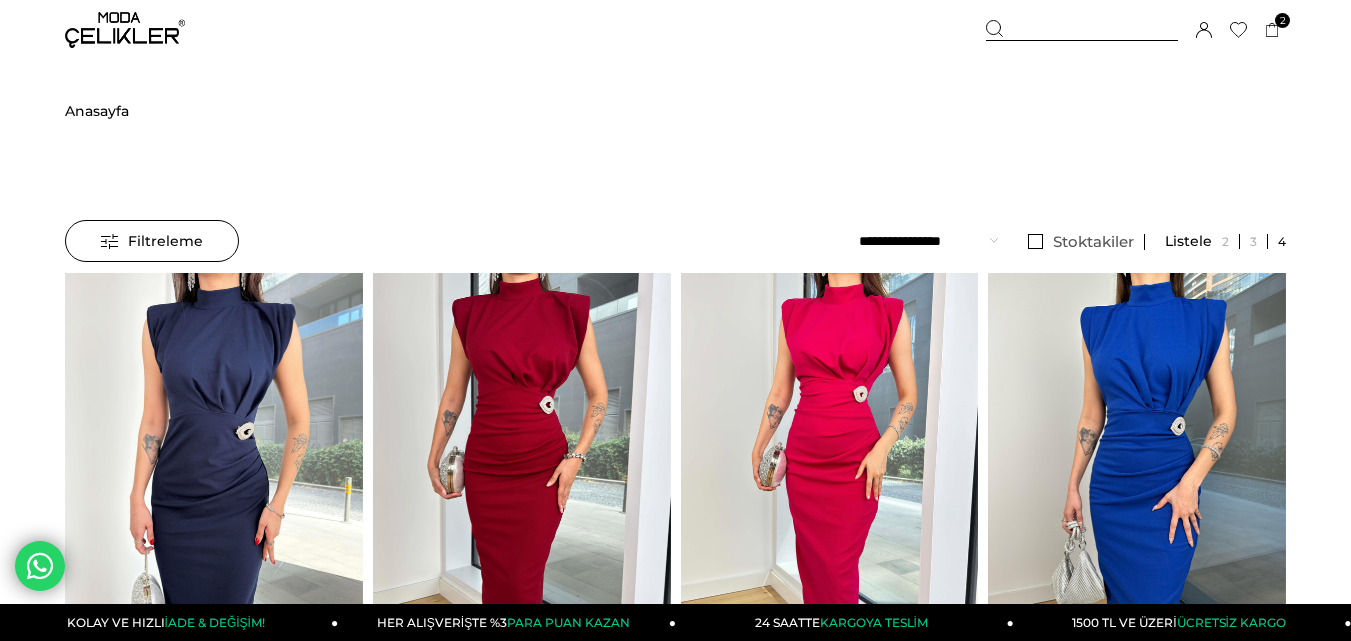 click at bounding box center (1082, 30) 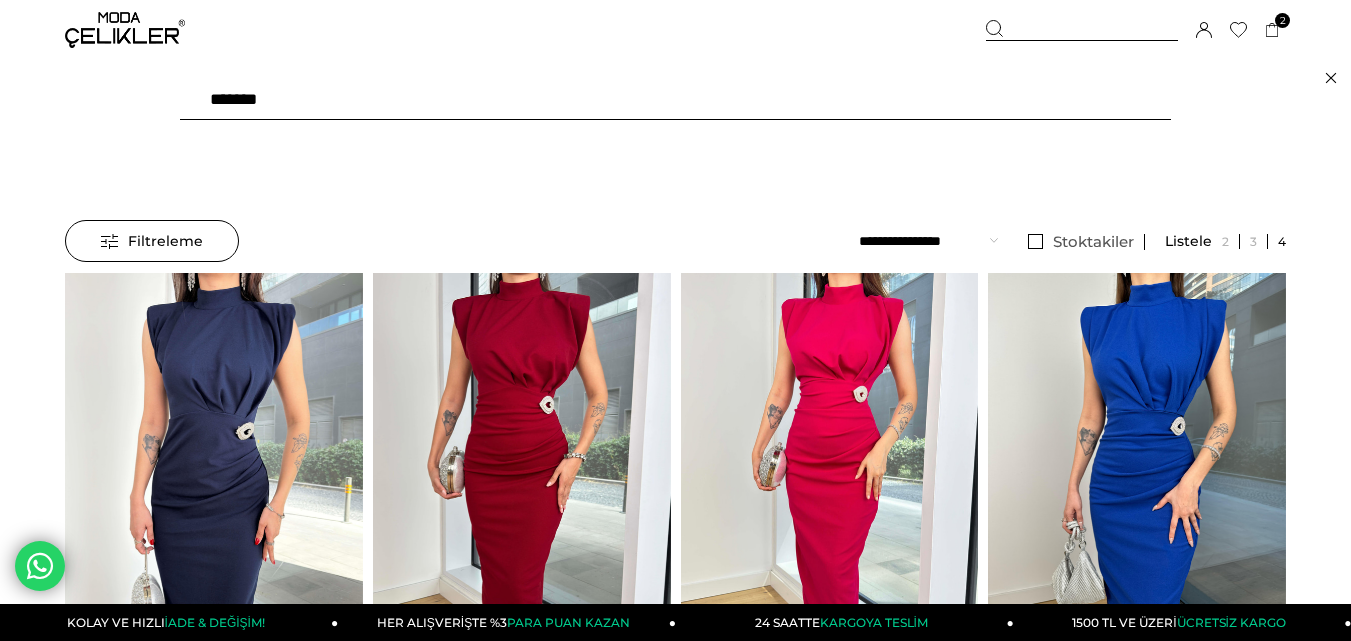 click on "*******" at bounding box center [675, 100] 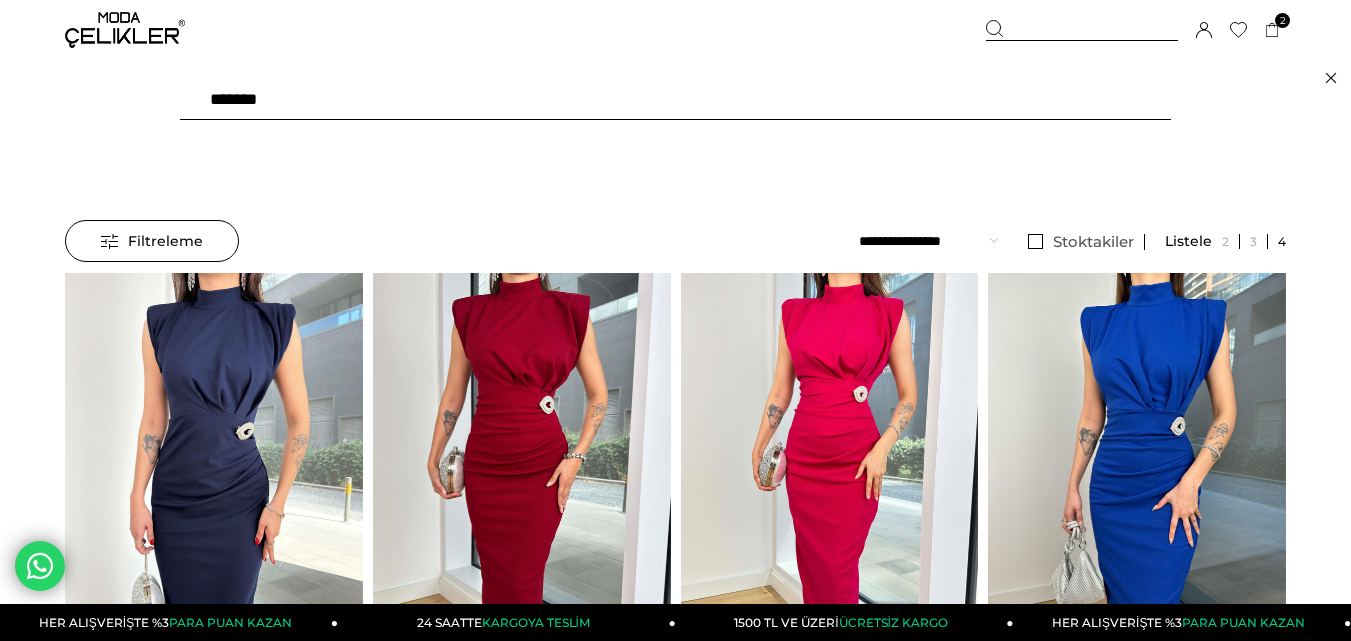 type on "*******" 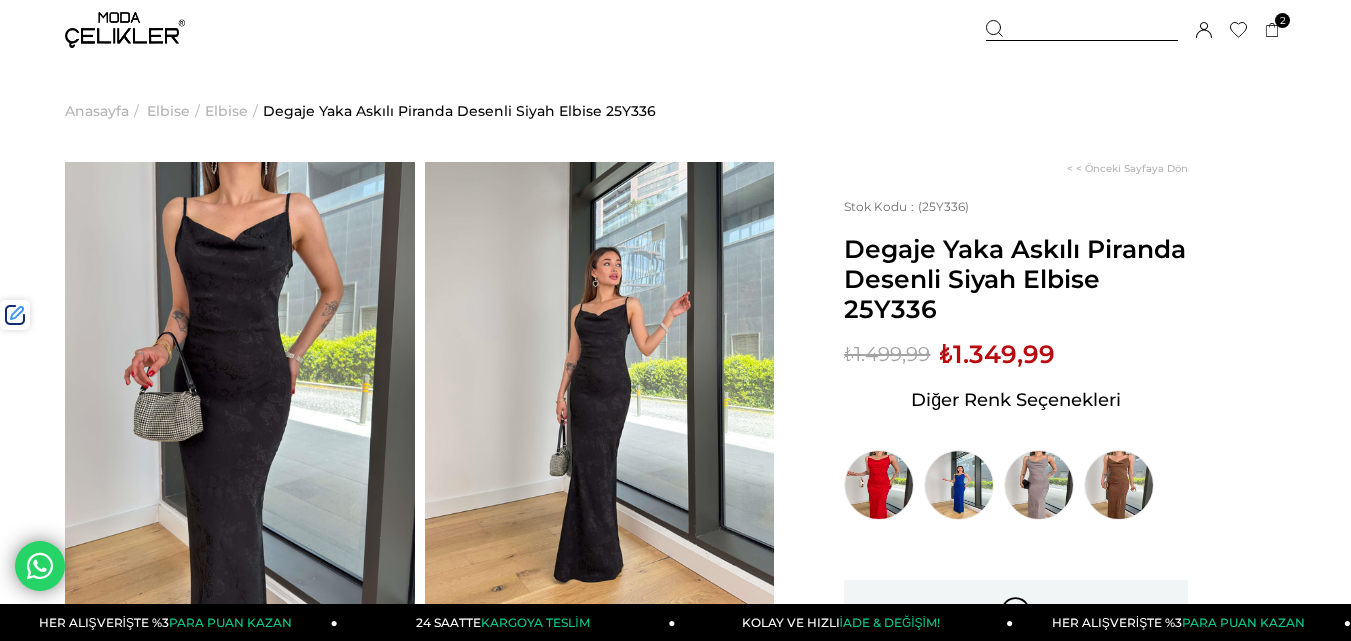 scroll, scrollTop: 0, scrollLeft: 0, axis: both 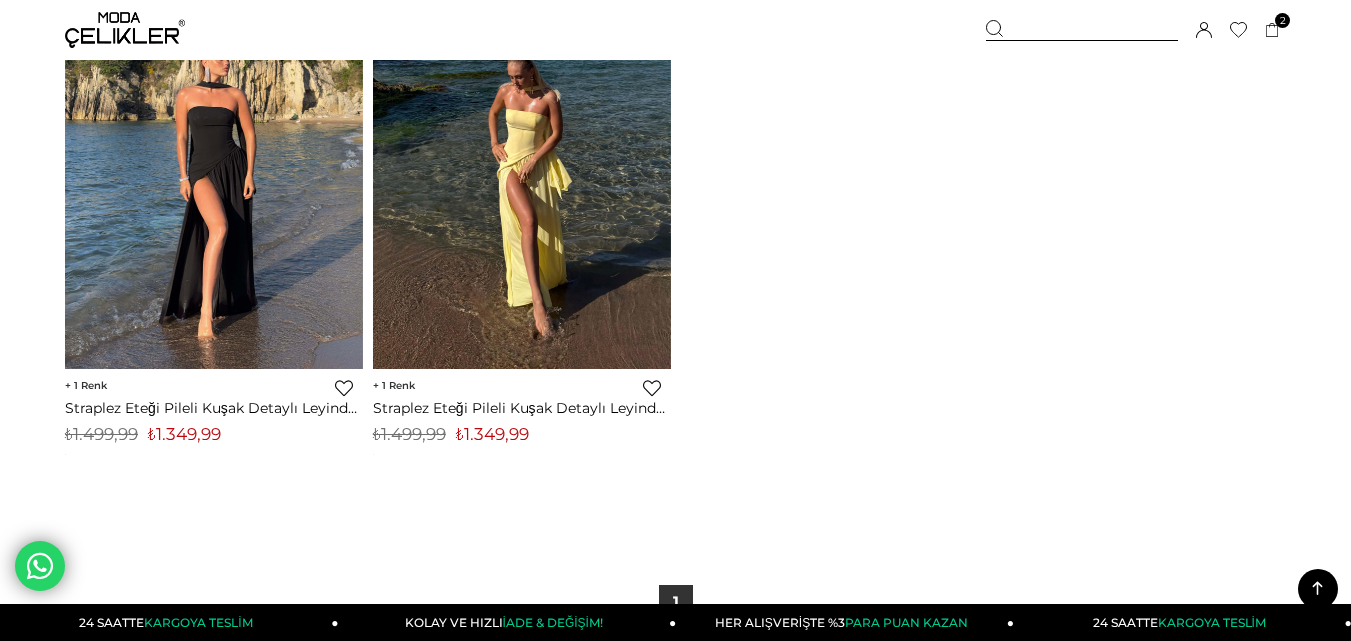 click on "₺1.349,99" at bounding box center (492, 434) 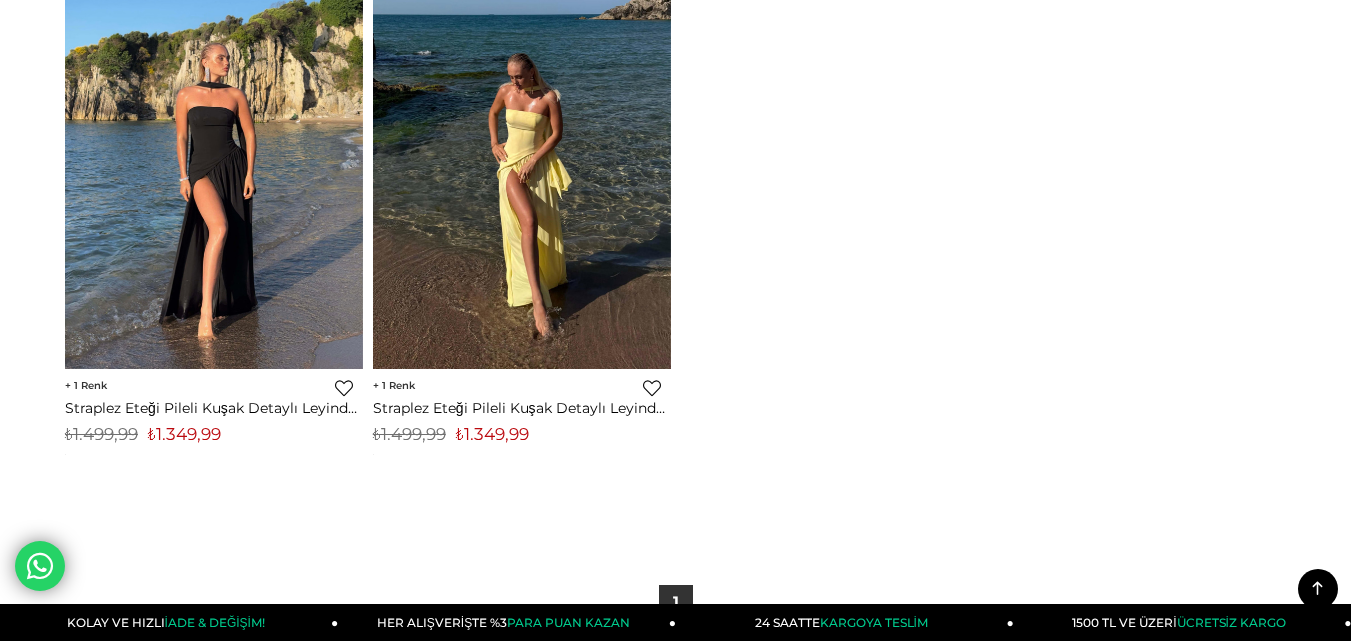 scroll, scrollTop: 0, scrollLeft: 0, axis: both 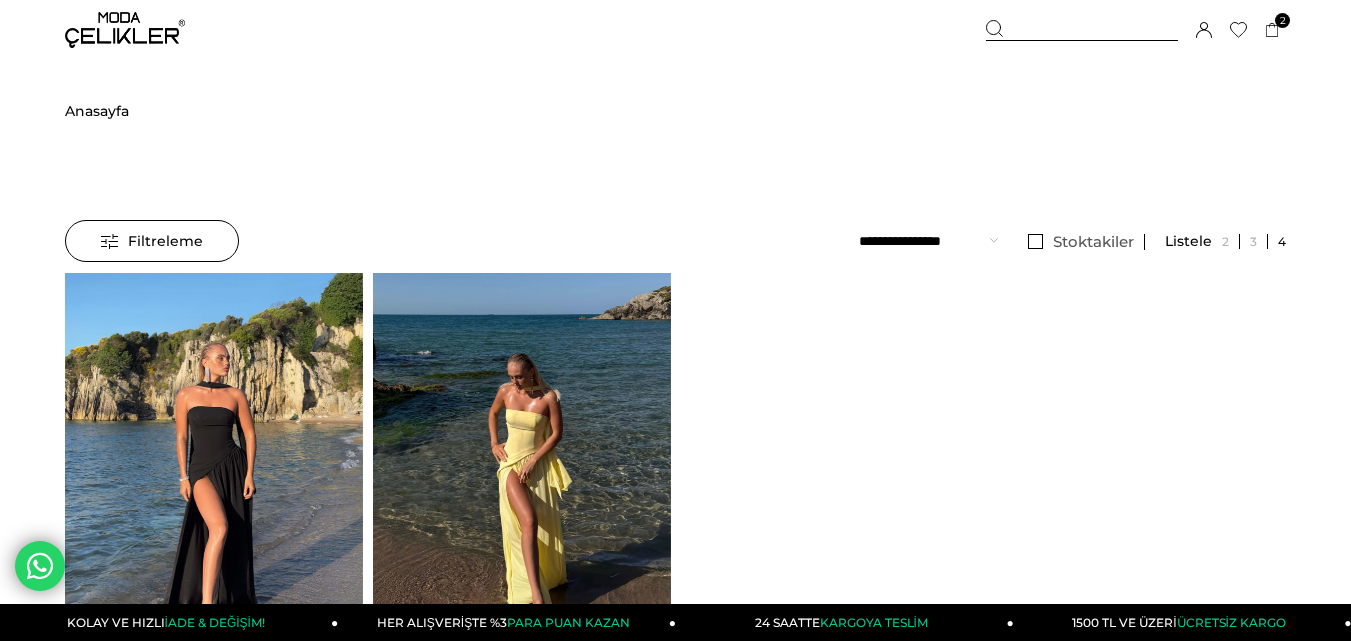 drag, startPoint x: 1067, startPoint y: 37, endPoint x: 1027, endPoint y: 36, distance: 40.012497 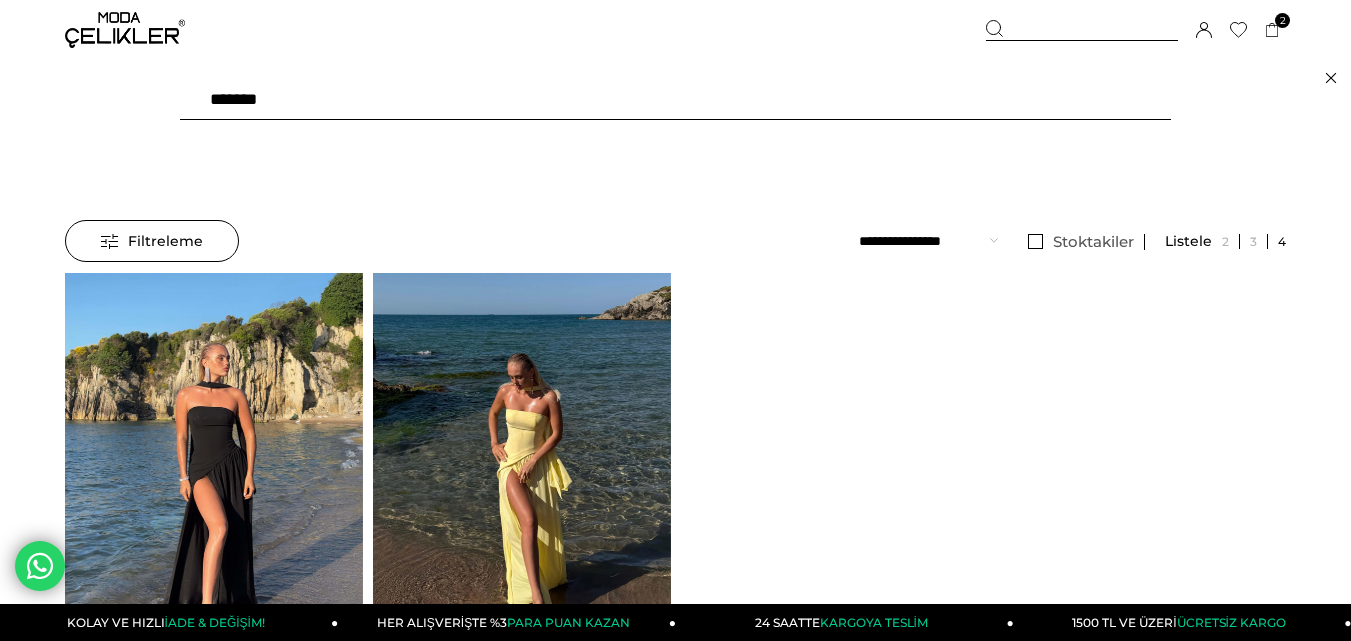 click on "*******" at bounding box center (675, 100) 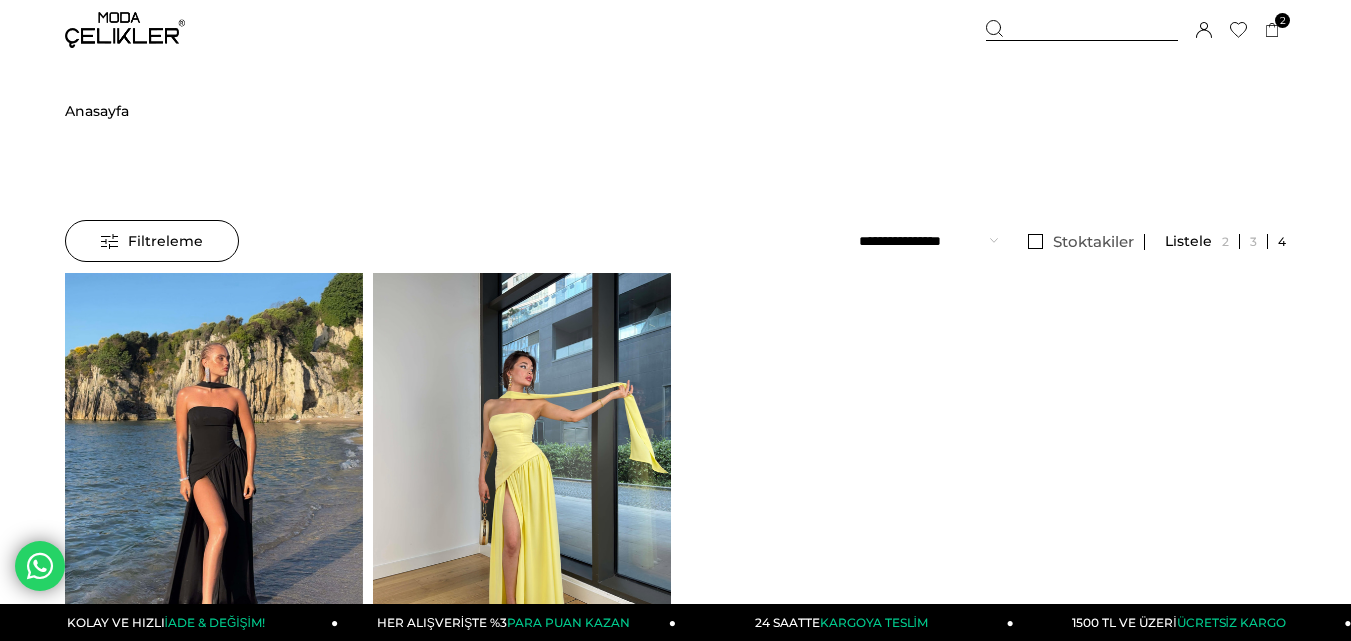 type on "******" 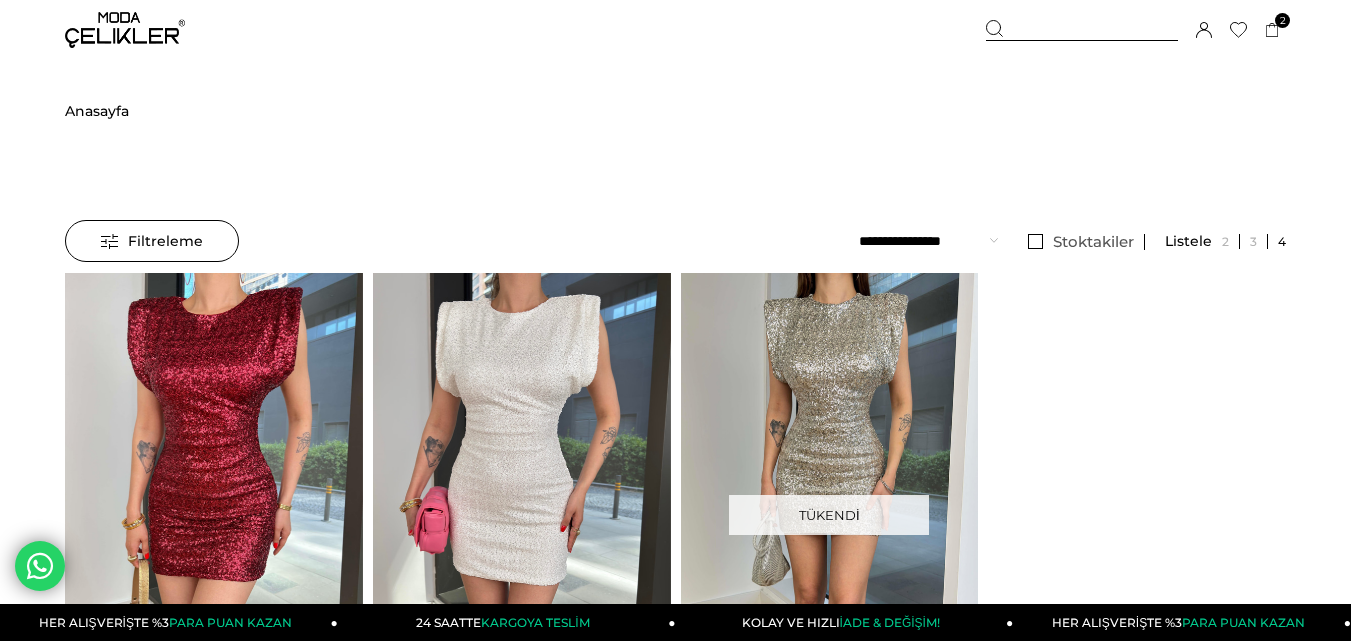 scroll, scrollTop: 0, scrollLeft: 0, axis: both 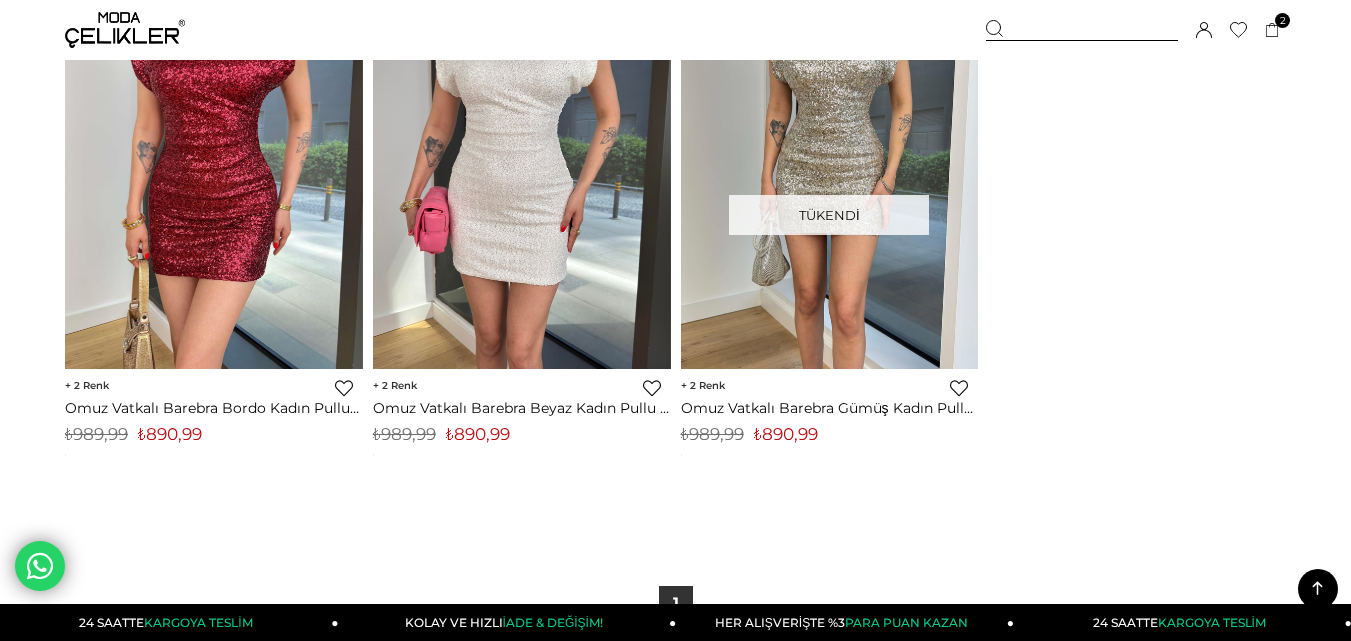 click on "₺890,99" at bounding box center [478, 434] 